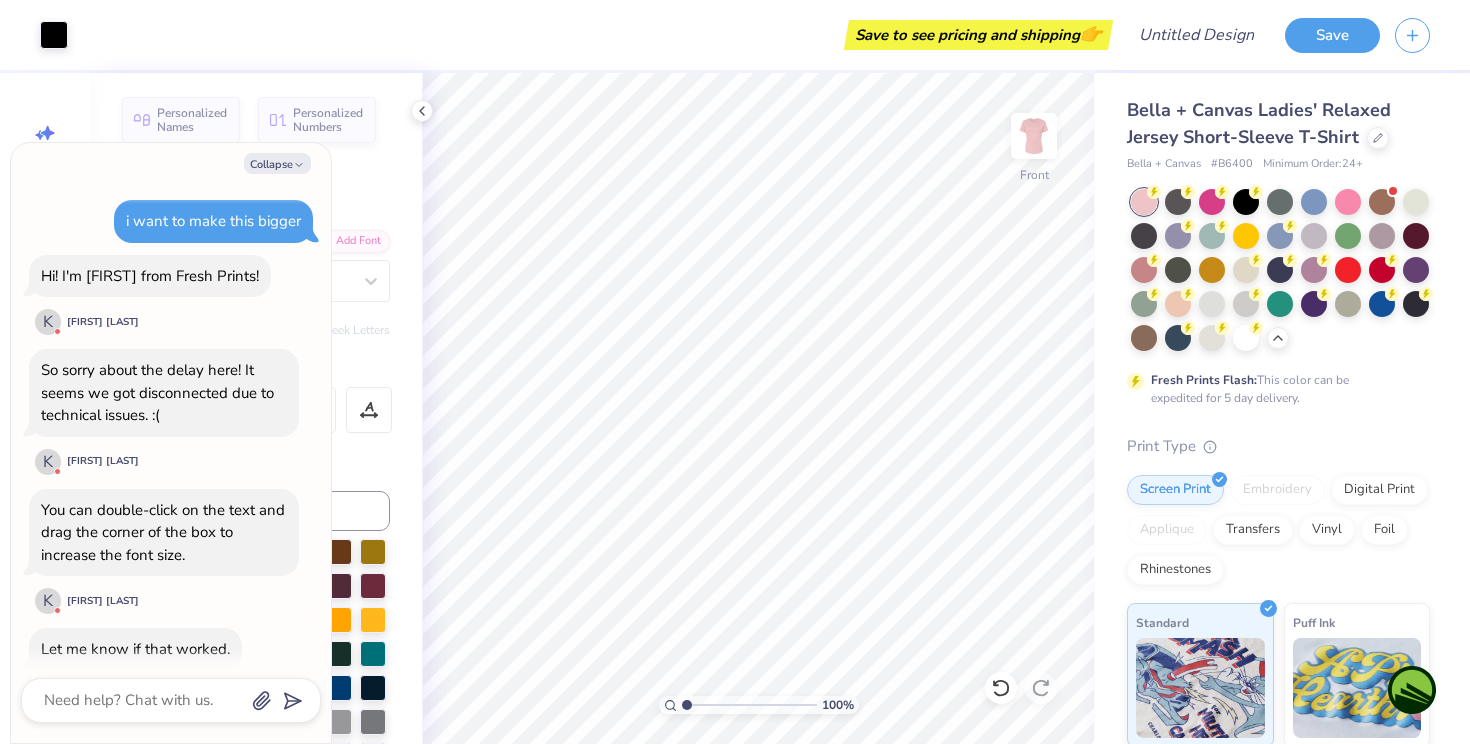 scroll, scrollTop: 0, scrollLeft: 0, axis: both 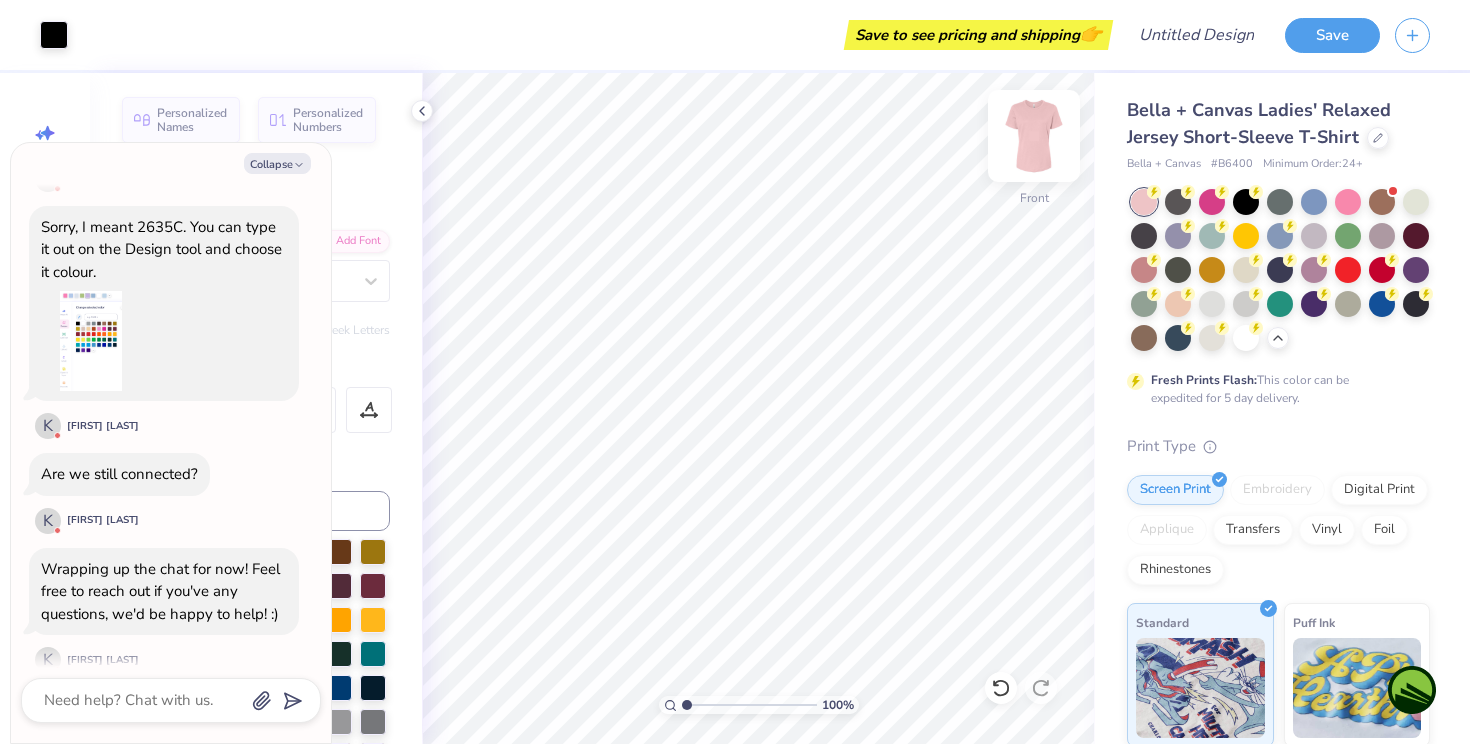 click at bounding box center (1034, 136) 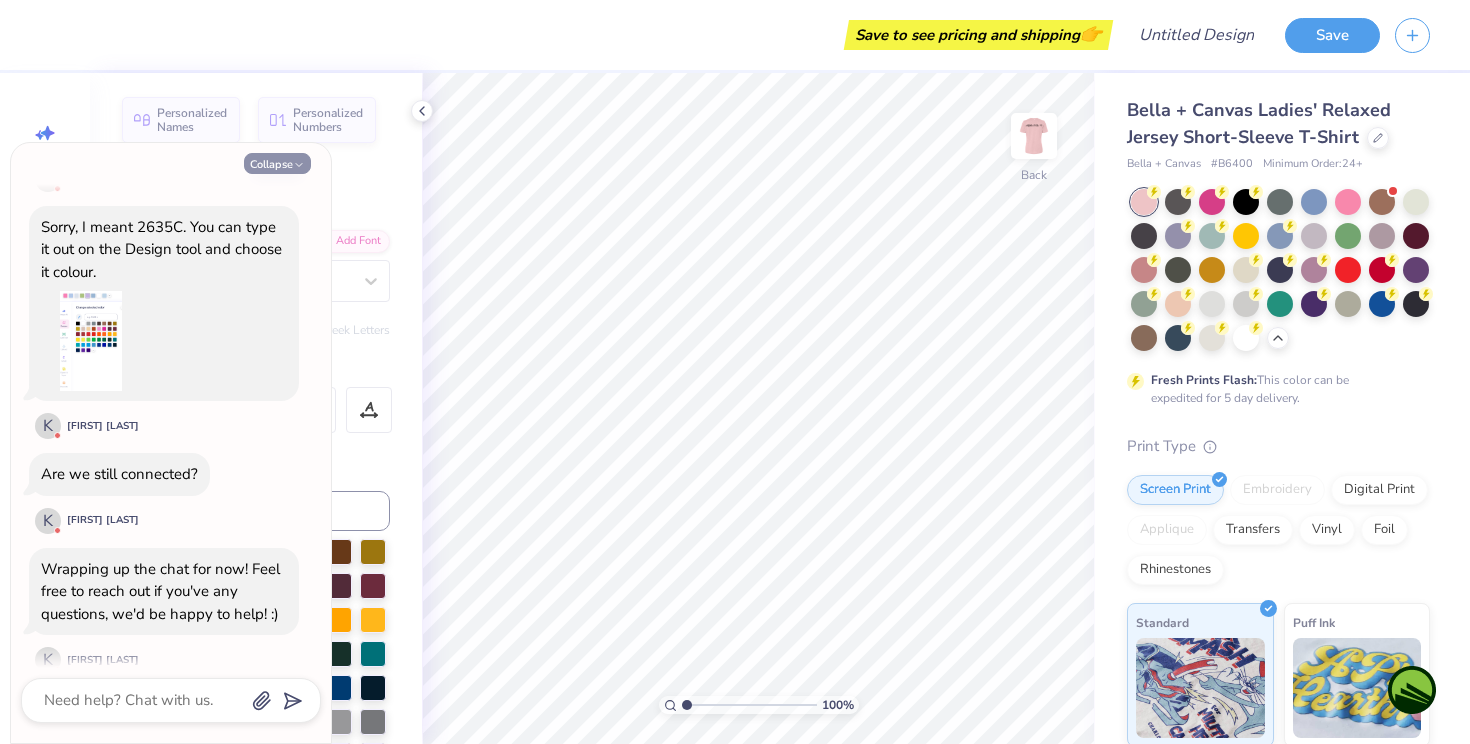 click on "Collapse" at bounding box center (277, 163) 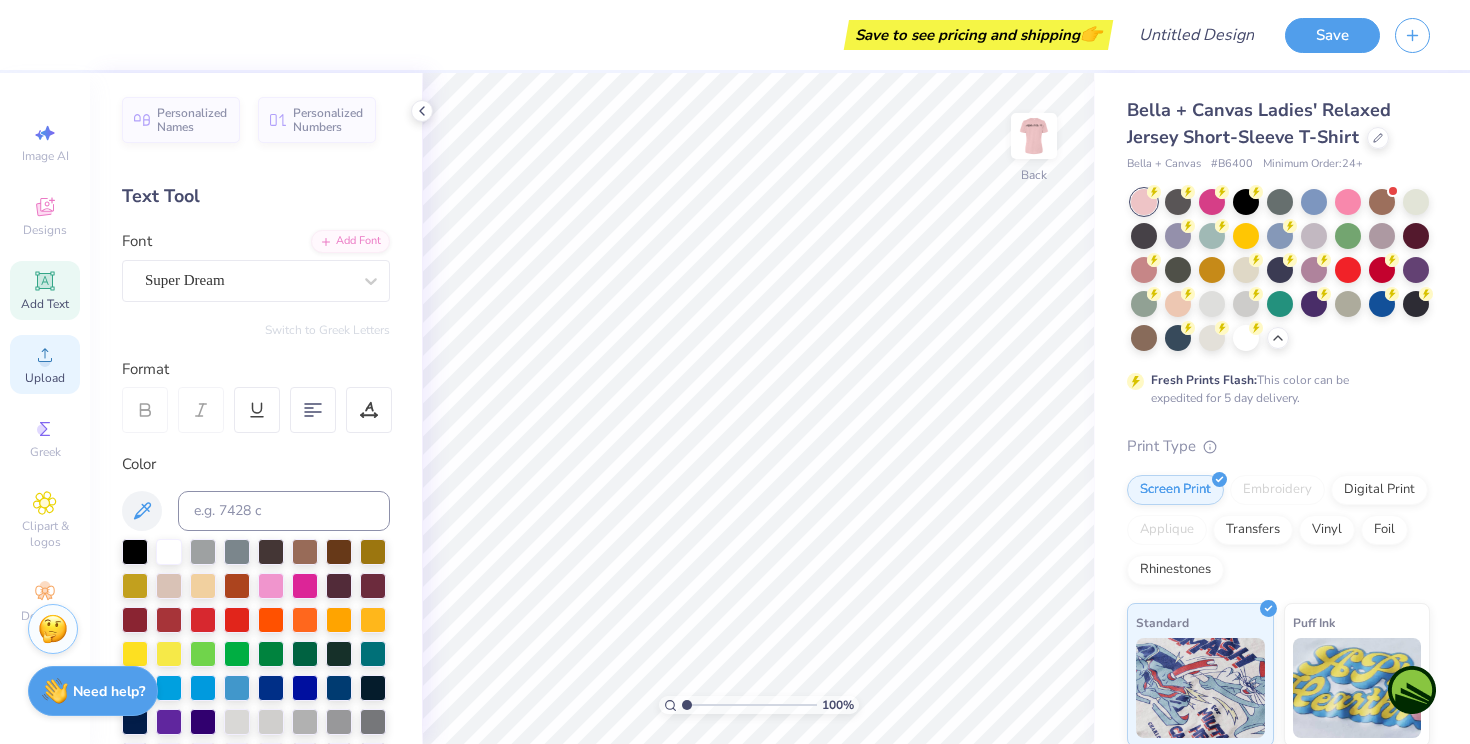 click 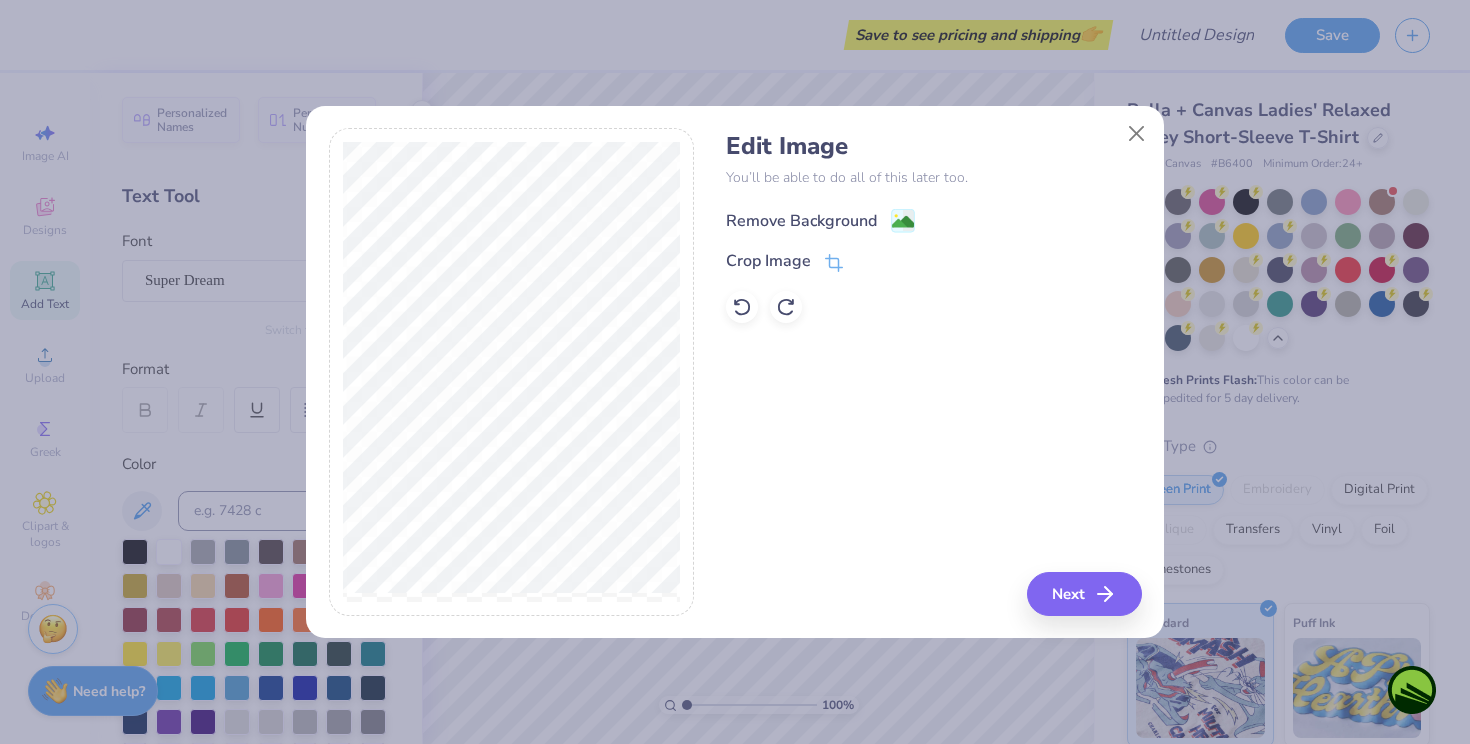 click on "Remove Background" at bounding box center [801, 221] 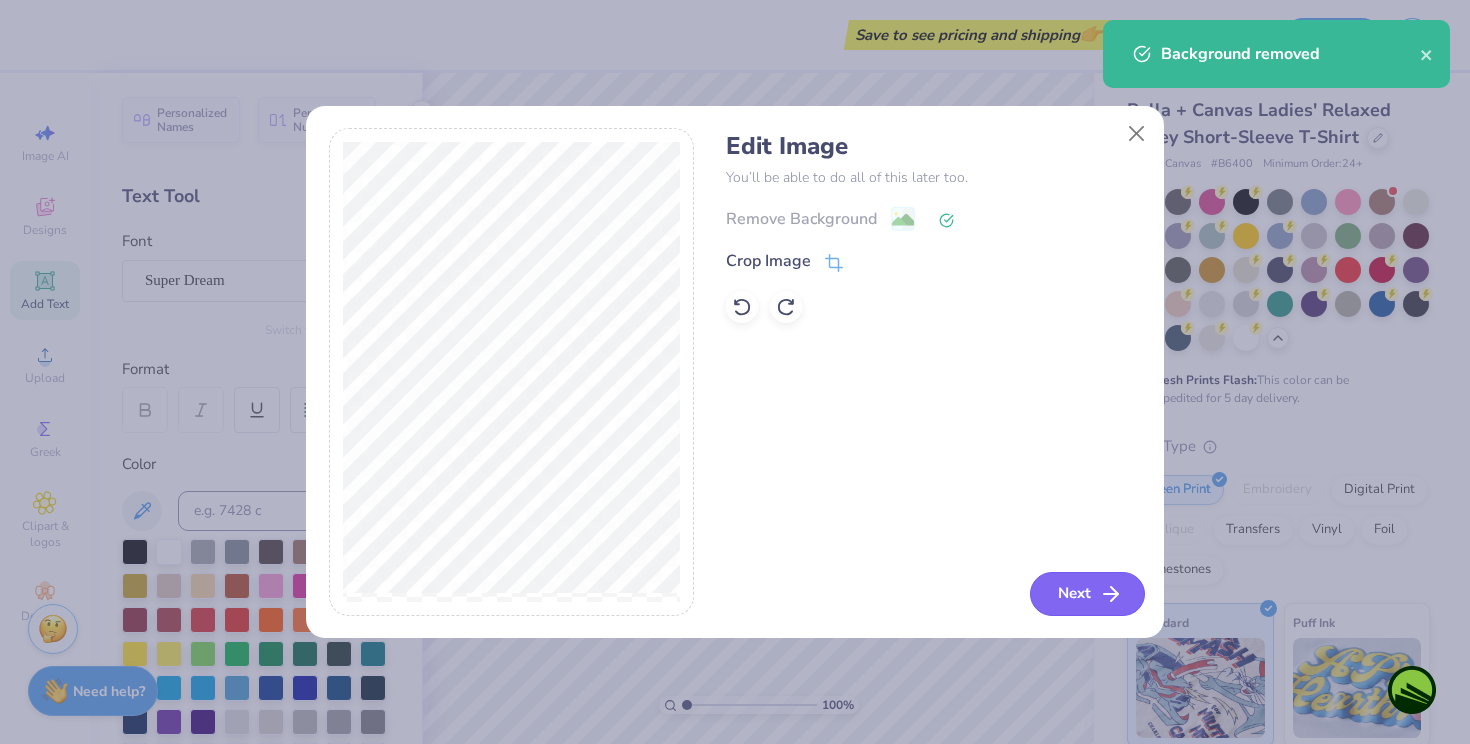click on "Next" at bounding box center (1087, 594) 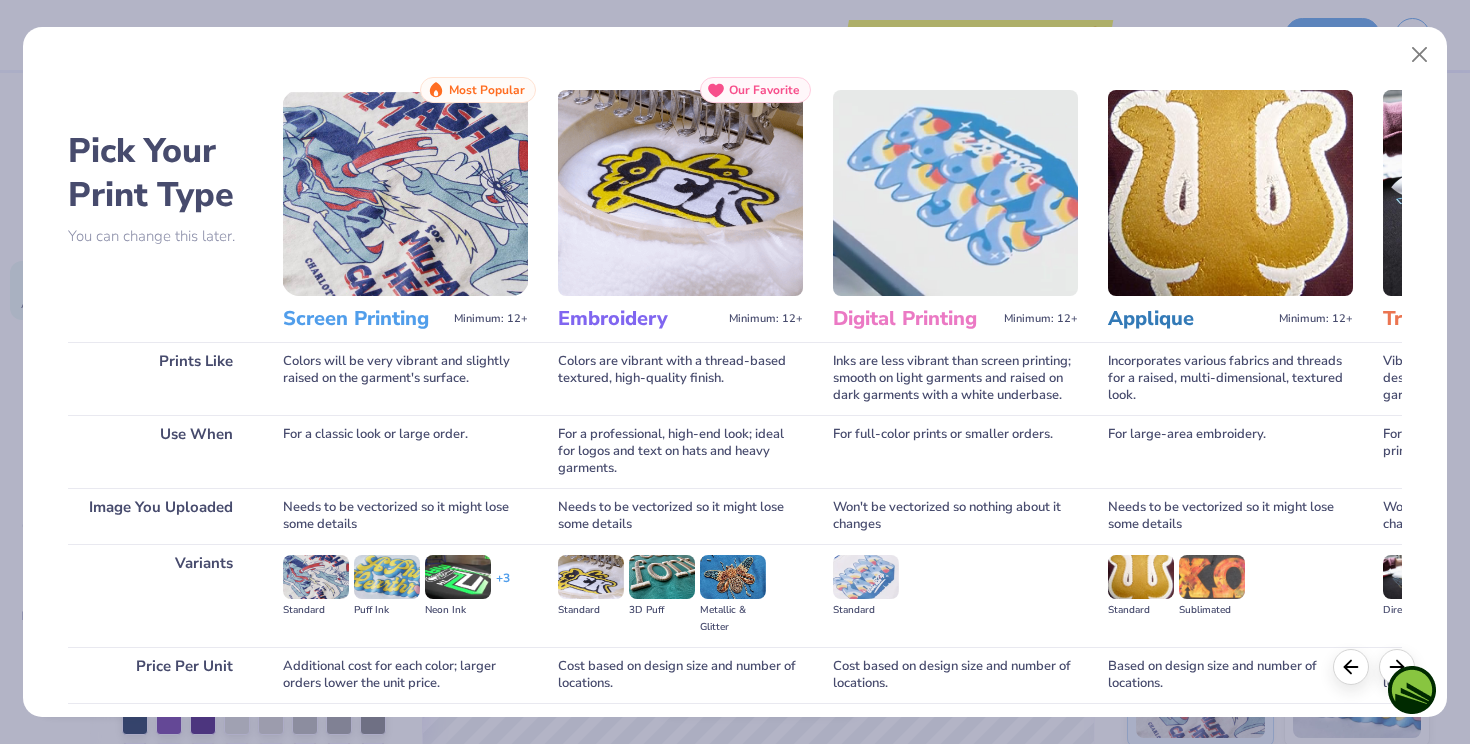 scroll, scrollTop: 153, scrollLeft: 0, axis: vertical 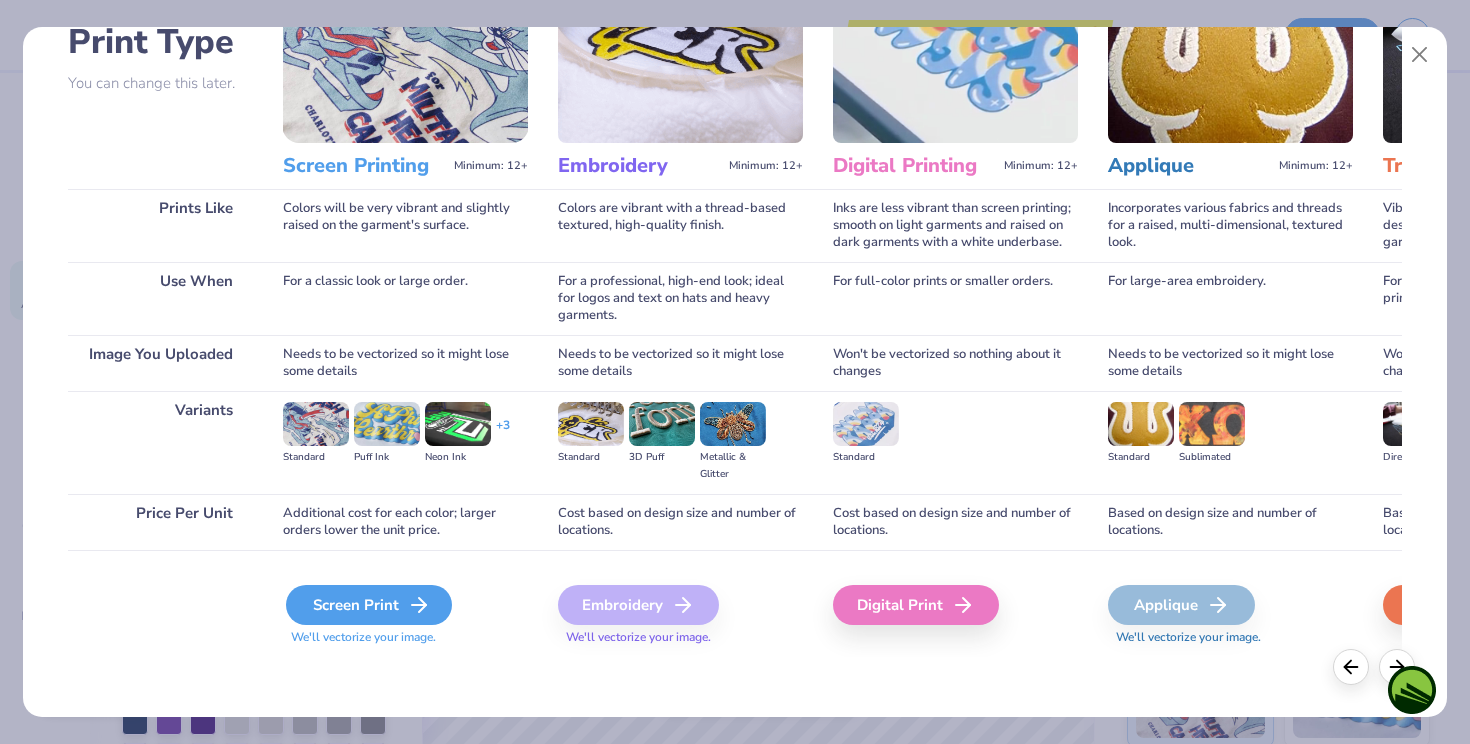click on "Screen Print" at bounding box center [369, 605] 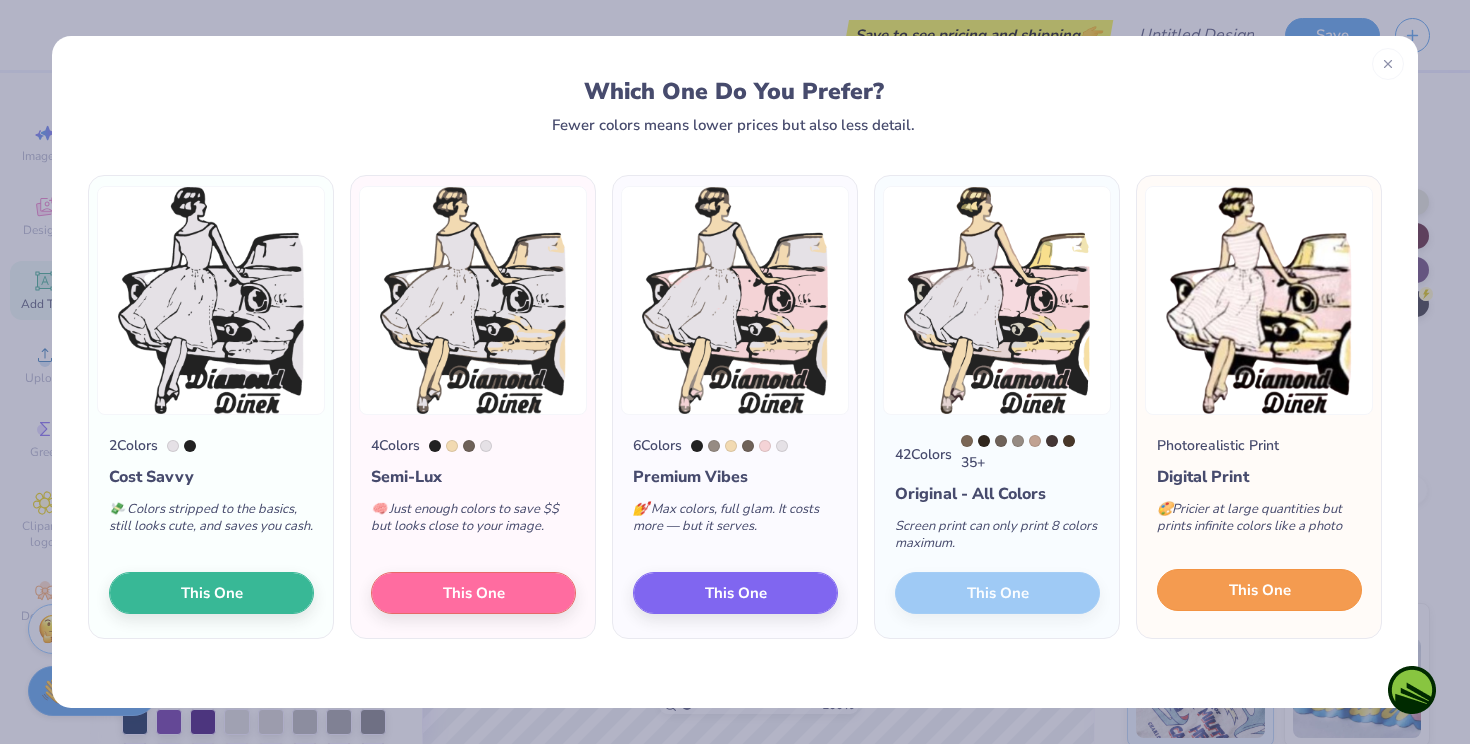 click on "This One" at bounding box center [1259, 590] 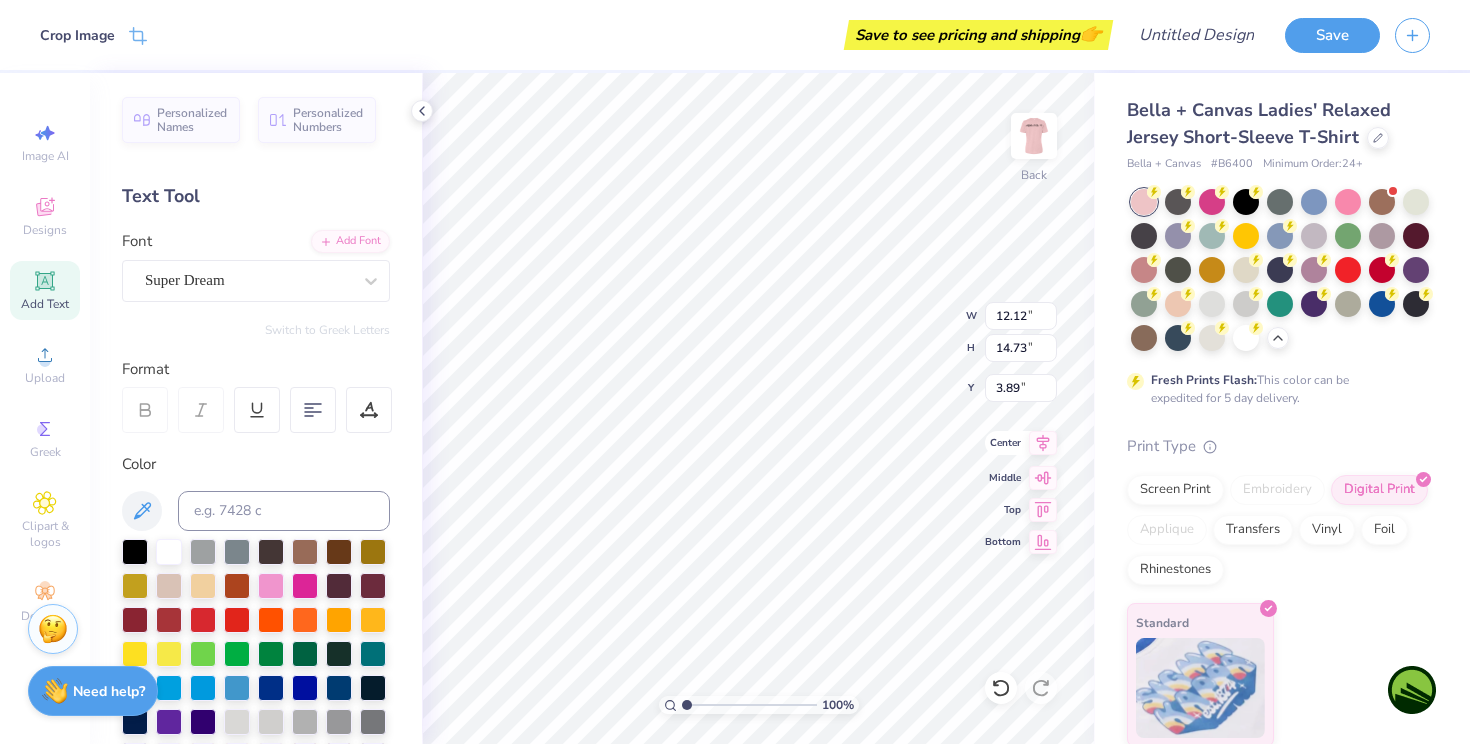 type on "7.37" 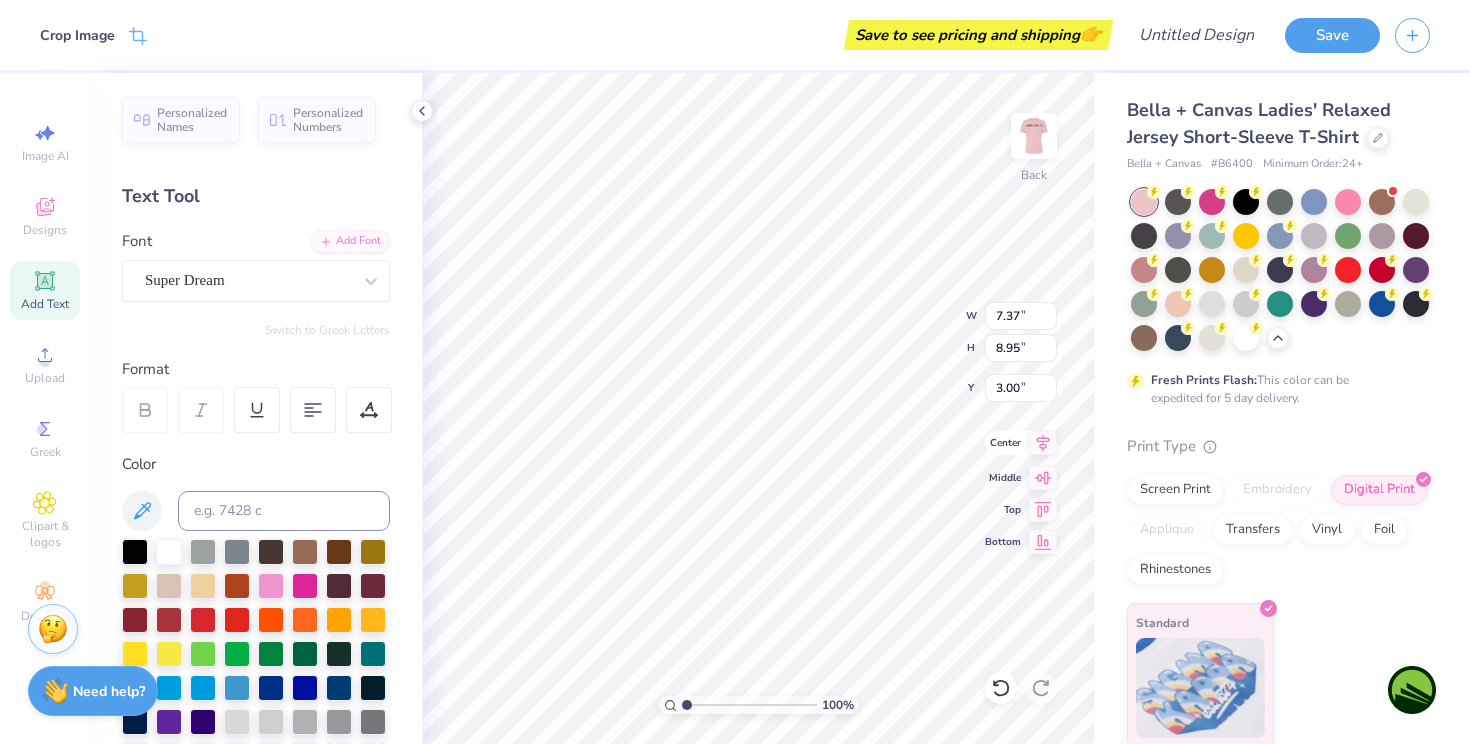 type on "2.65" 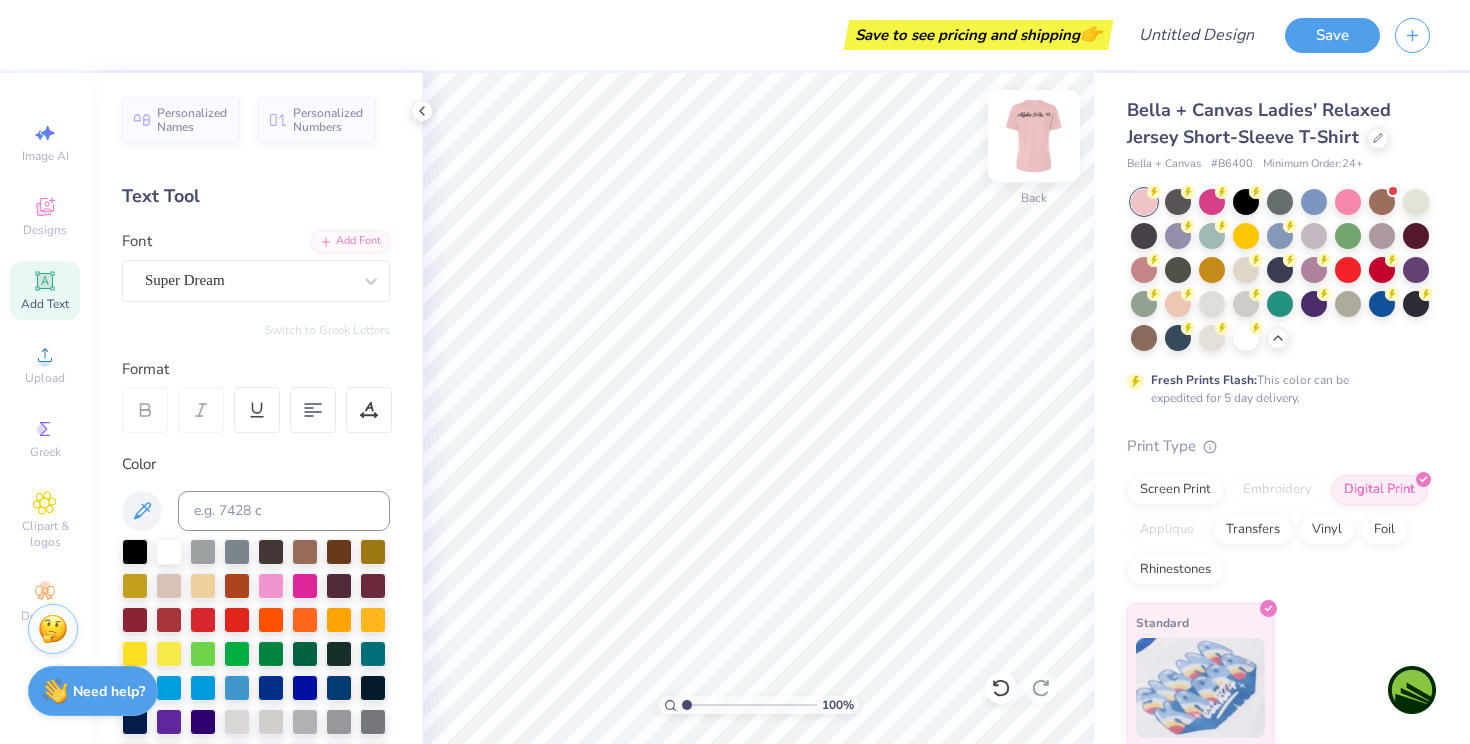 click at bounding box center [1034, 136] 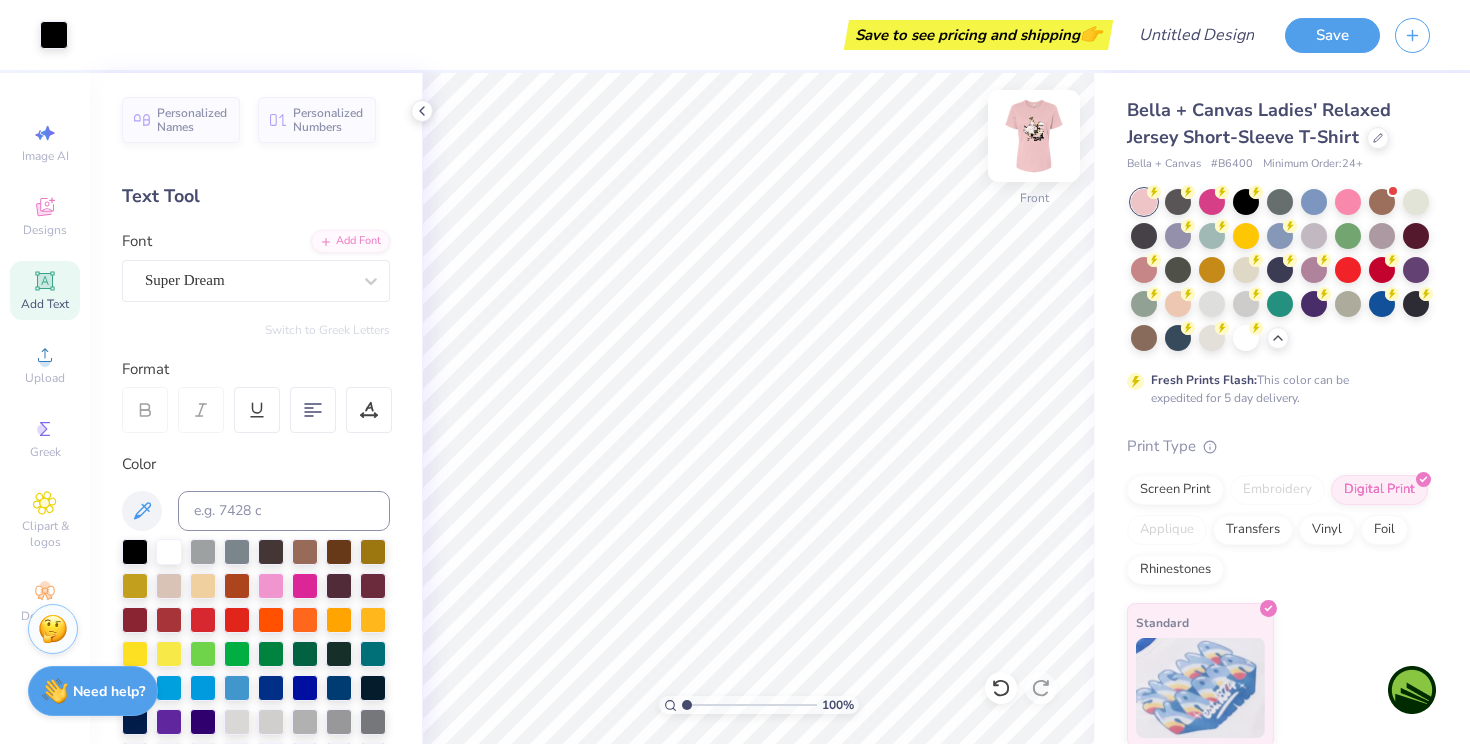 click at bounding box center (1034, 136) 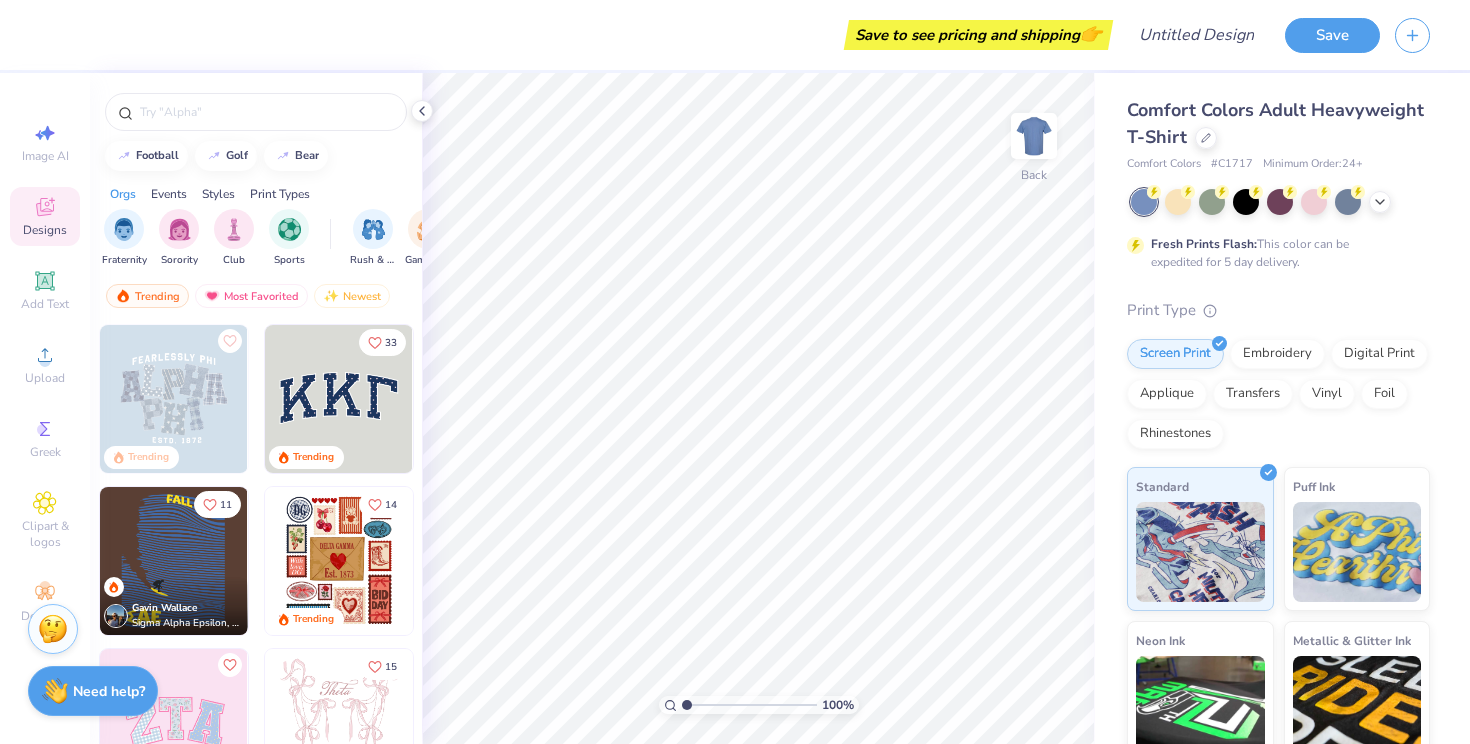 scroll, scrollTop: 0, scrollLeft: 0, axis: both 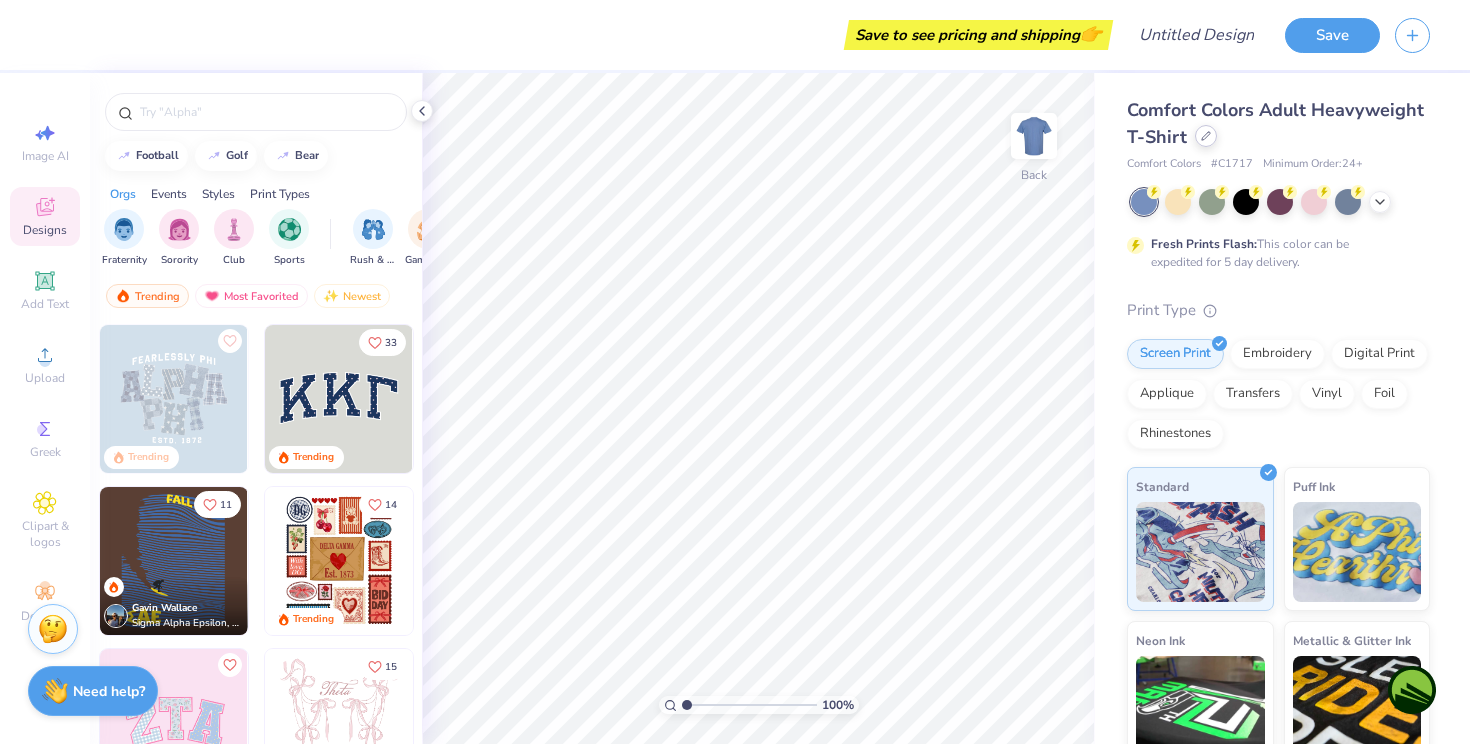 click 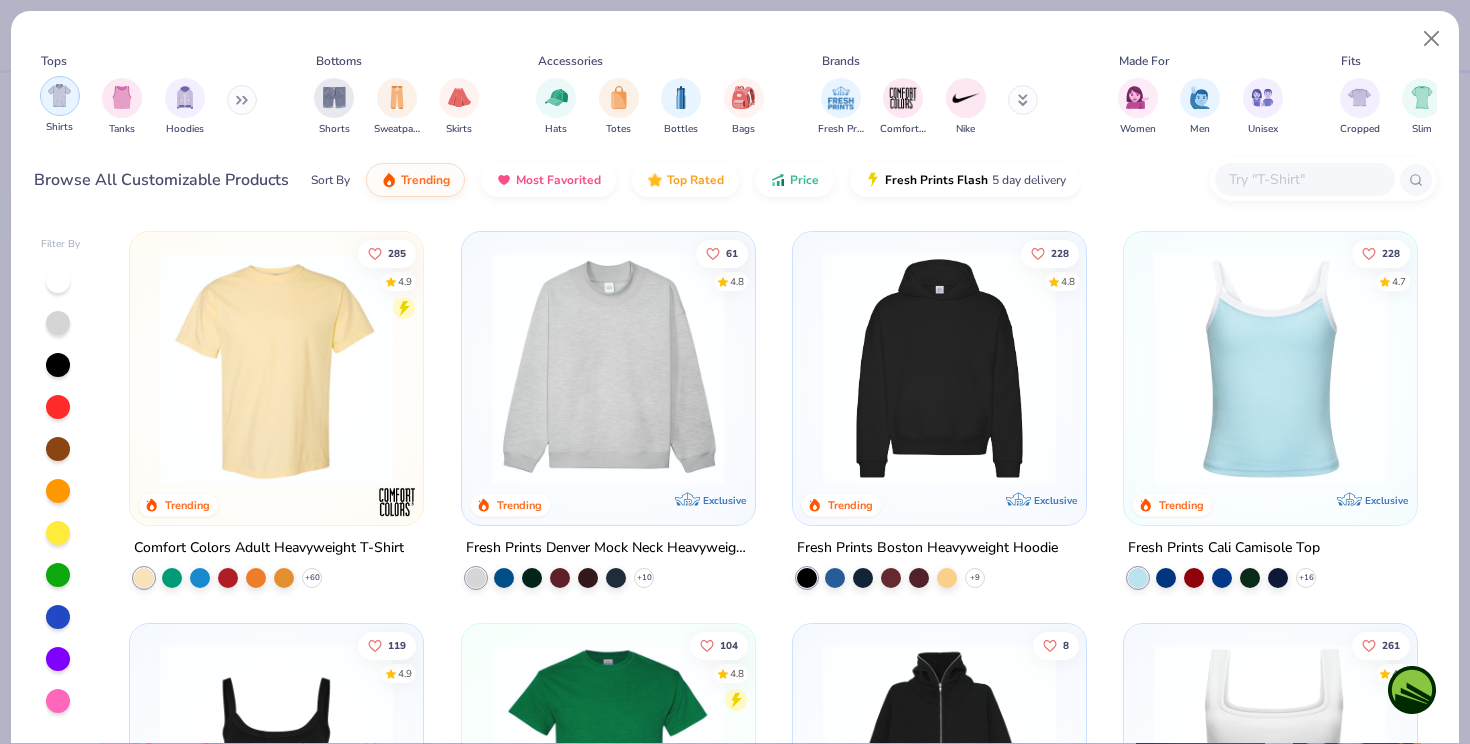 click at bounding box center (59, 95) 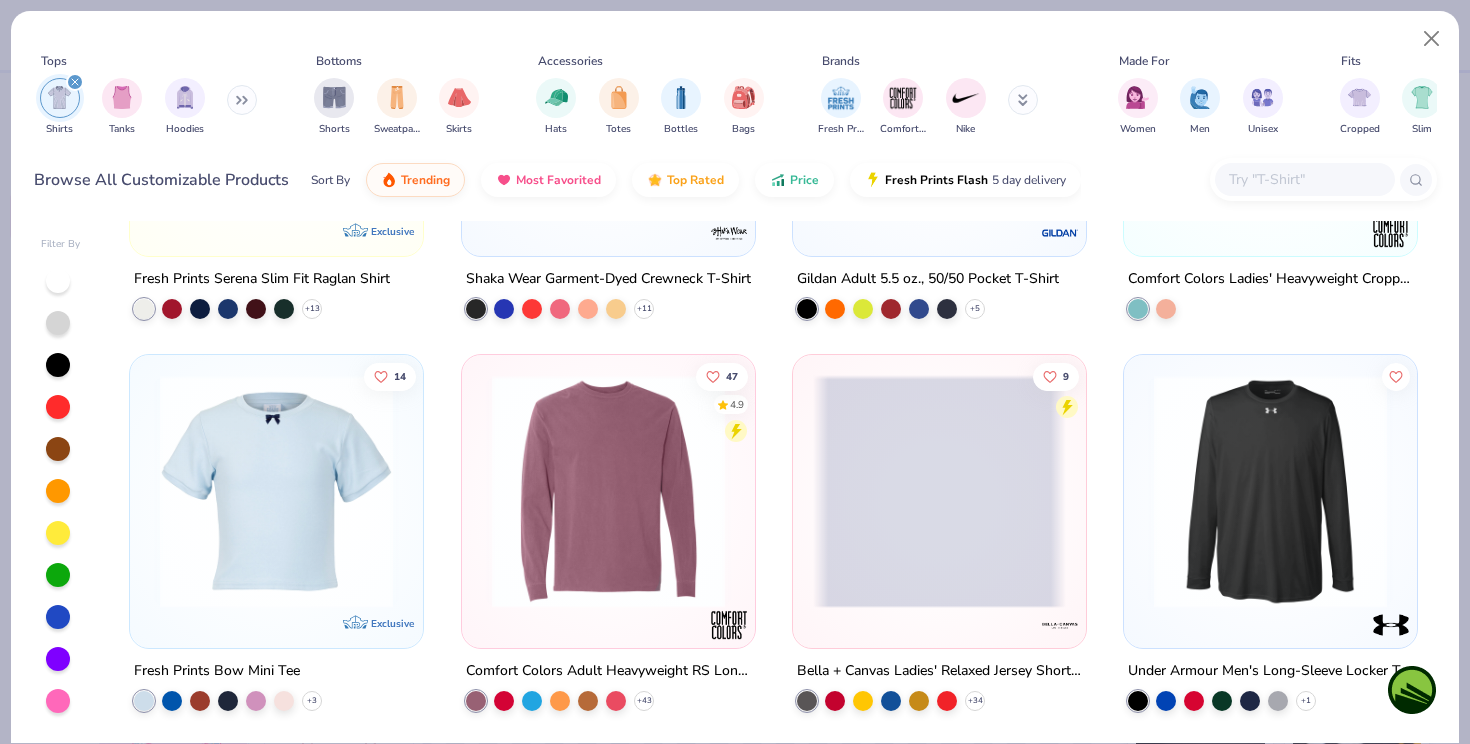 scroll, scrollTop: 3402, scrollLeft: 0, axis: vertical 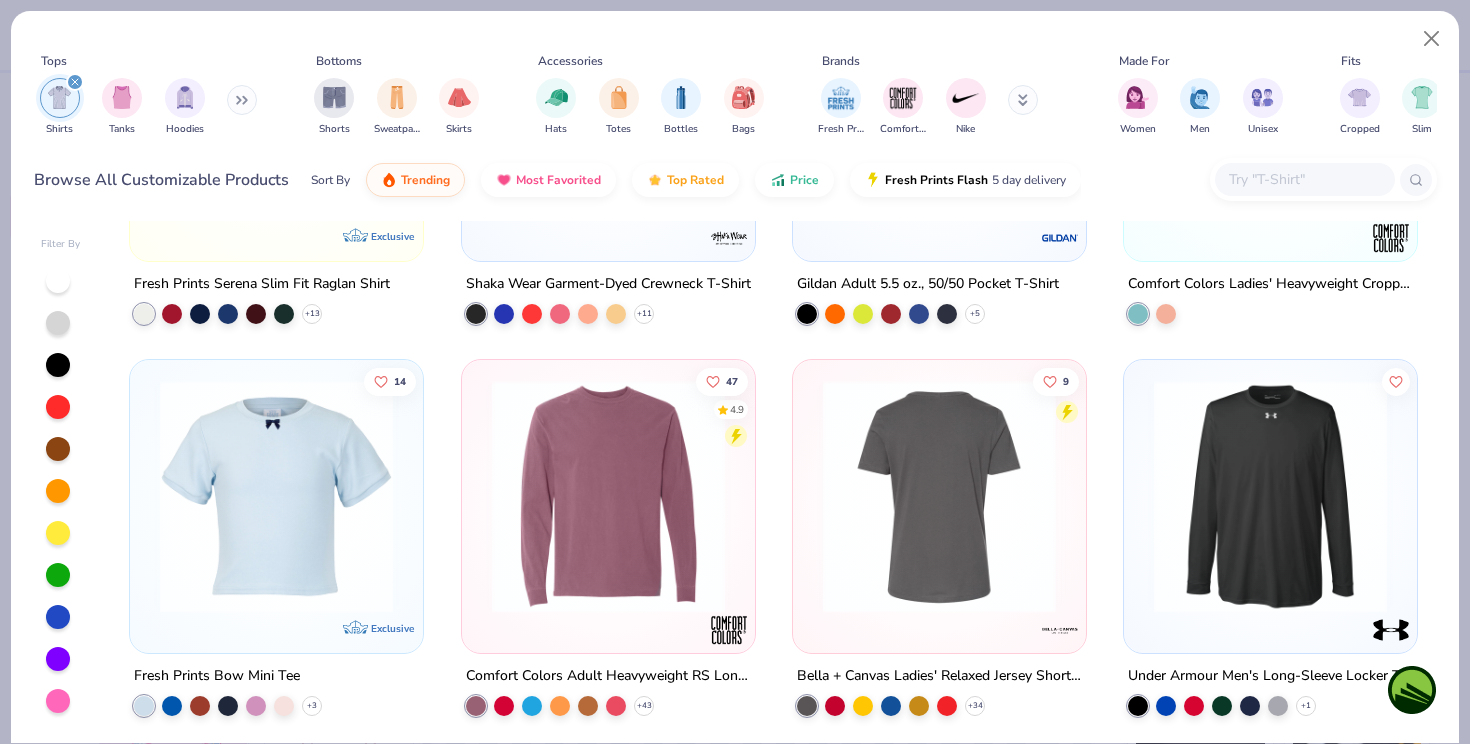 click at bounding box center (686, 496) 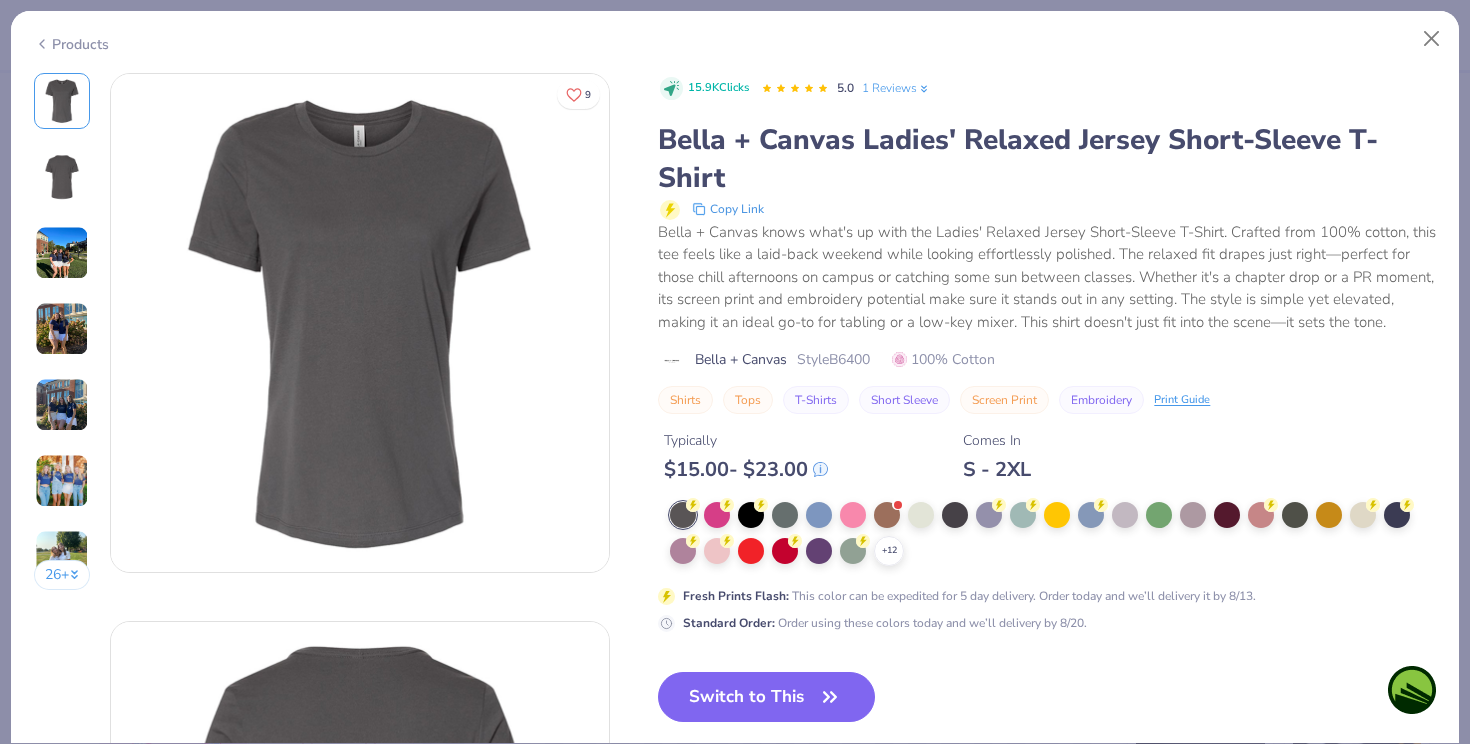 click on "Switch to This" at bounding box center [766, 697] 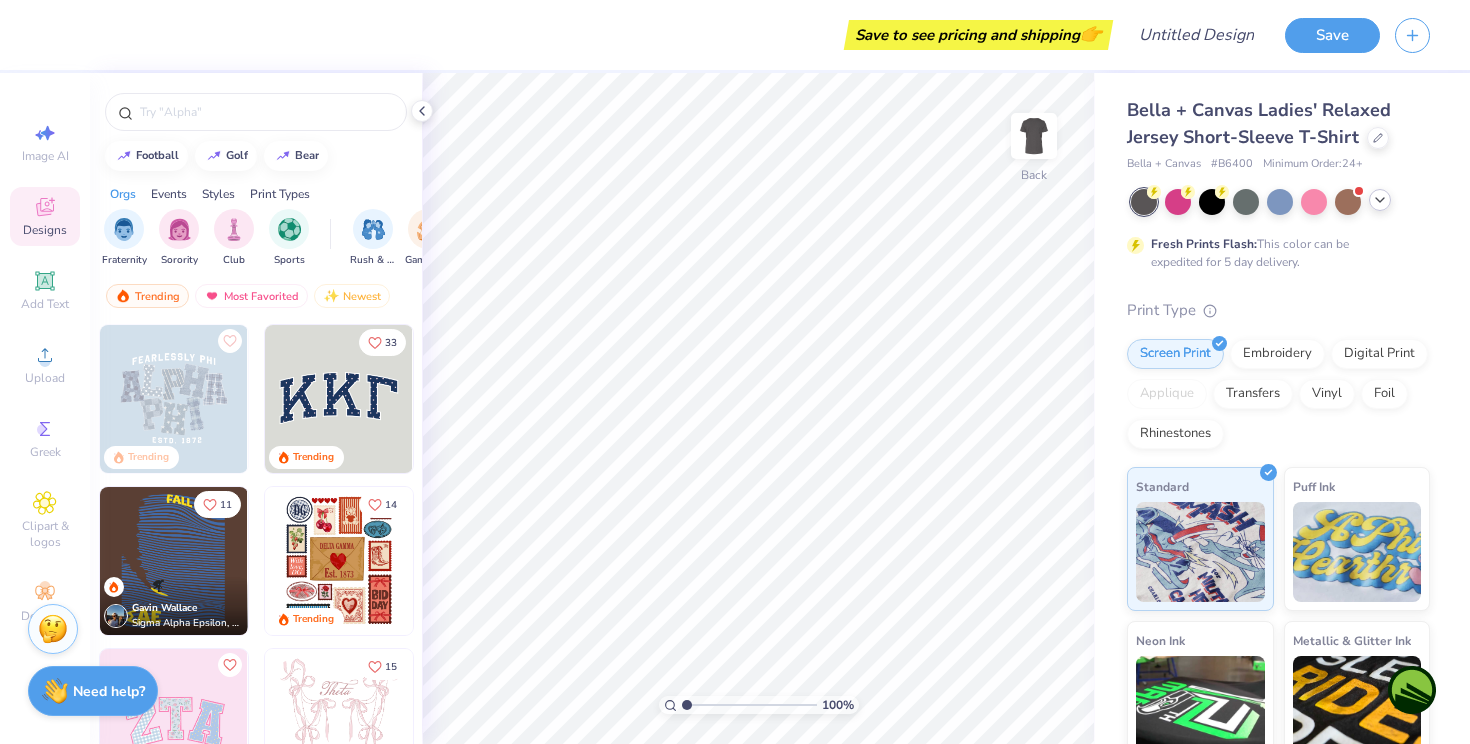 click 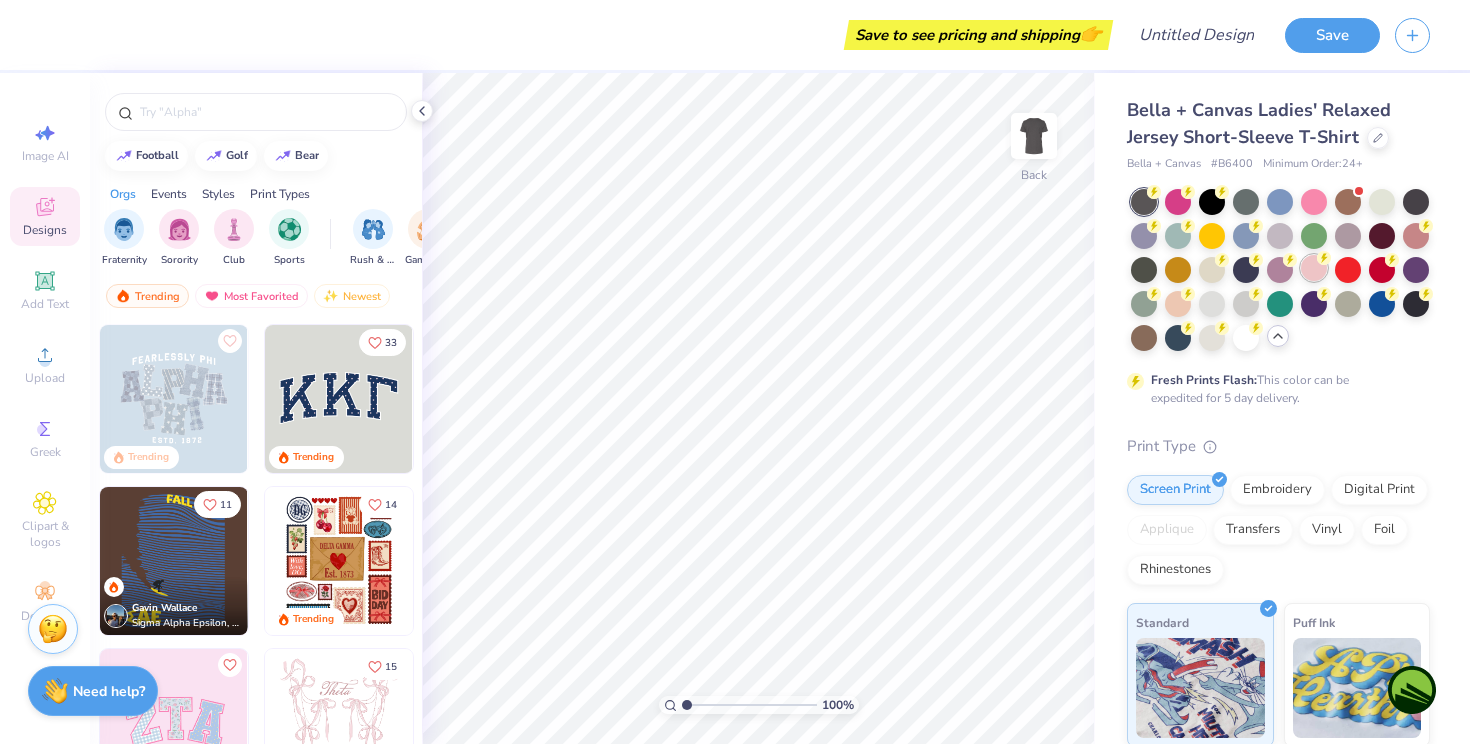 click at bounding box center (1314, 268) 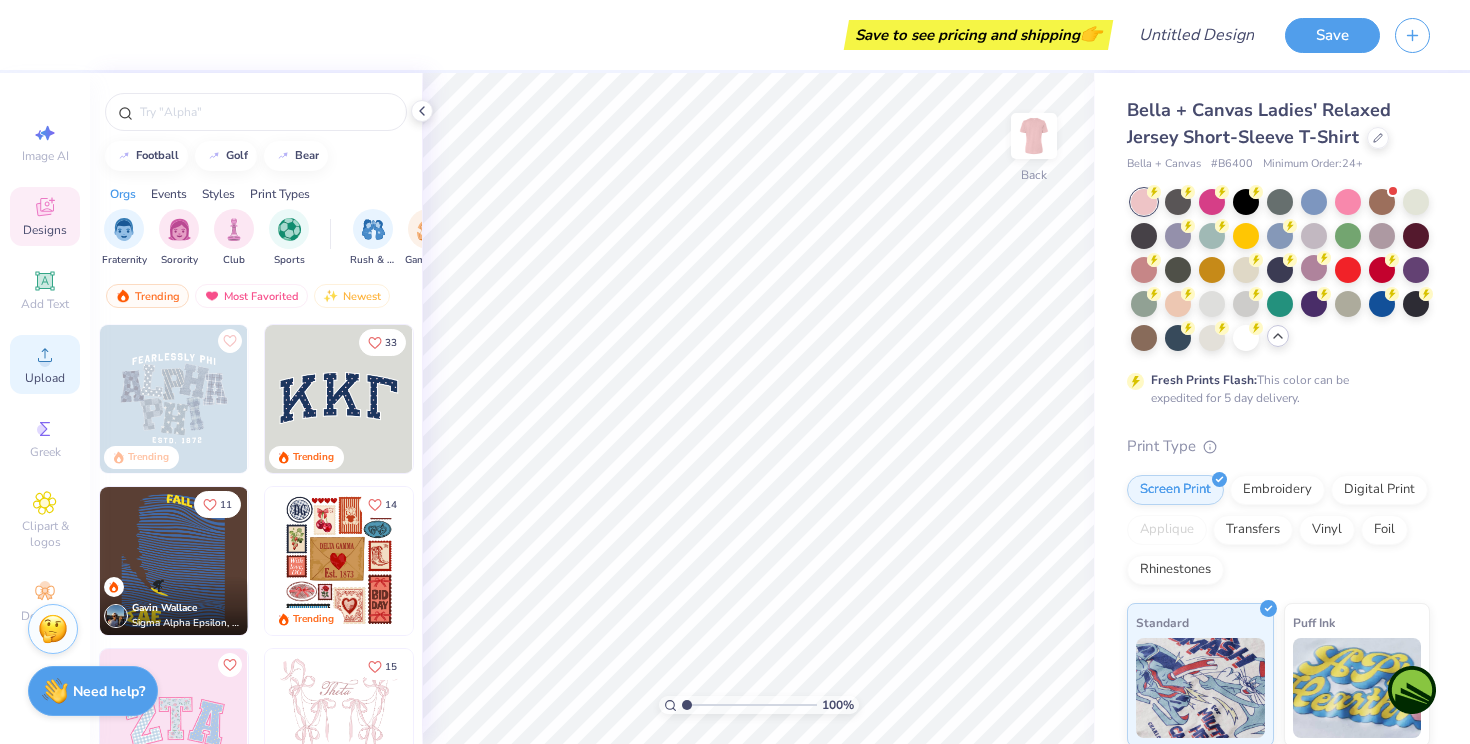 click on "Upload" at bounding box center (45, 378) 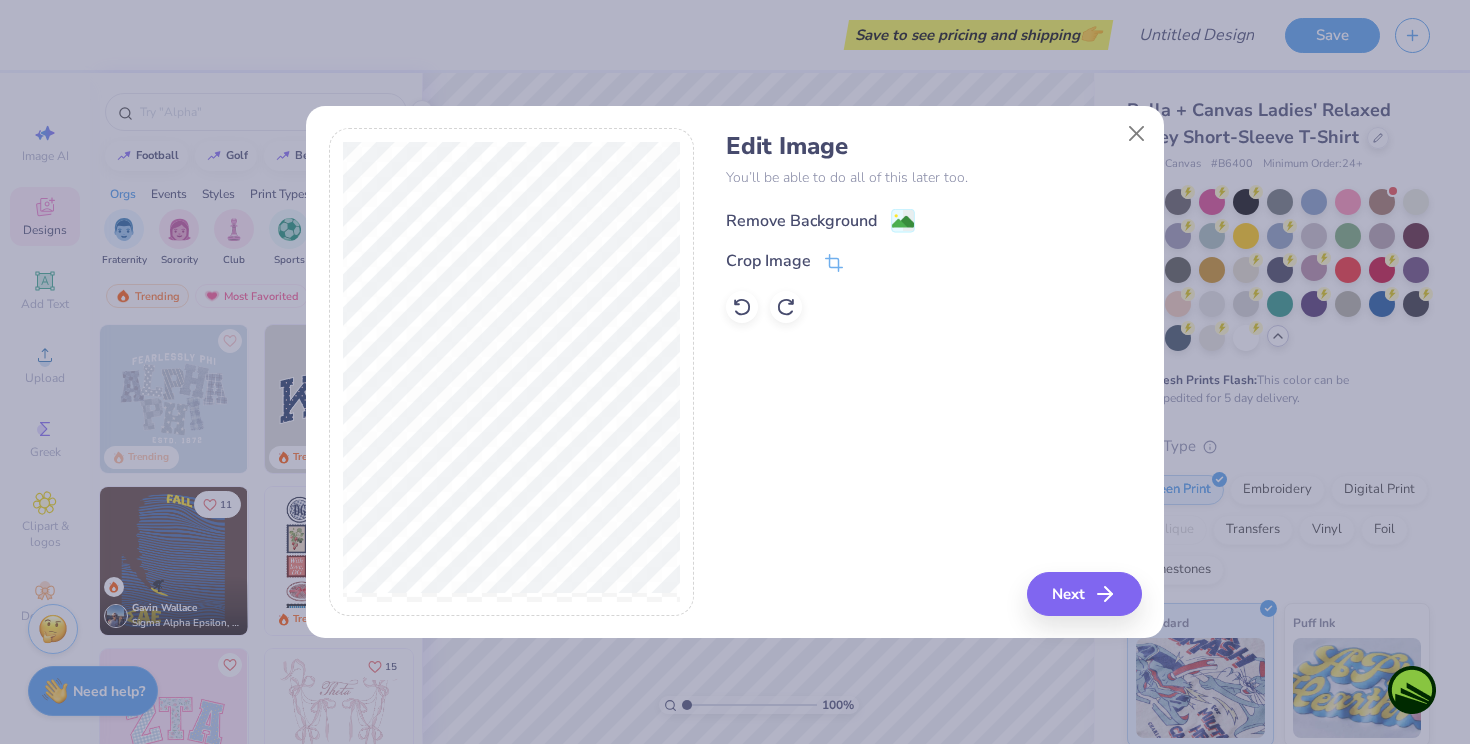 click 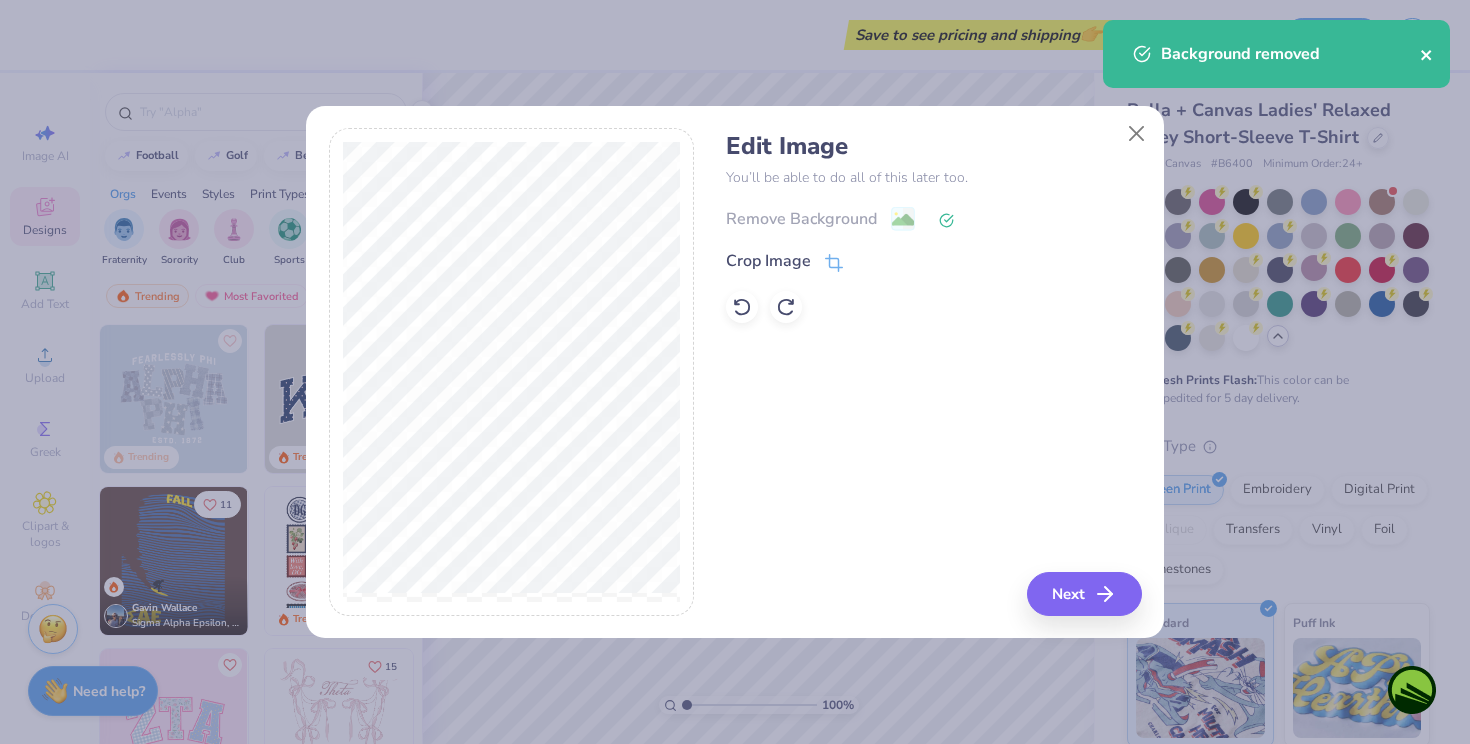 click 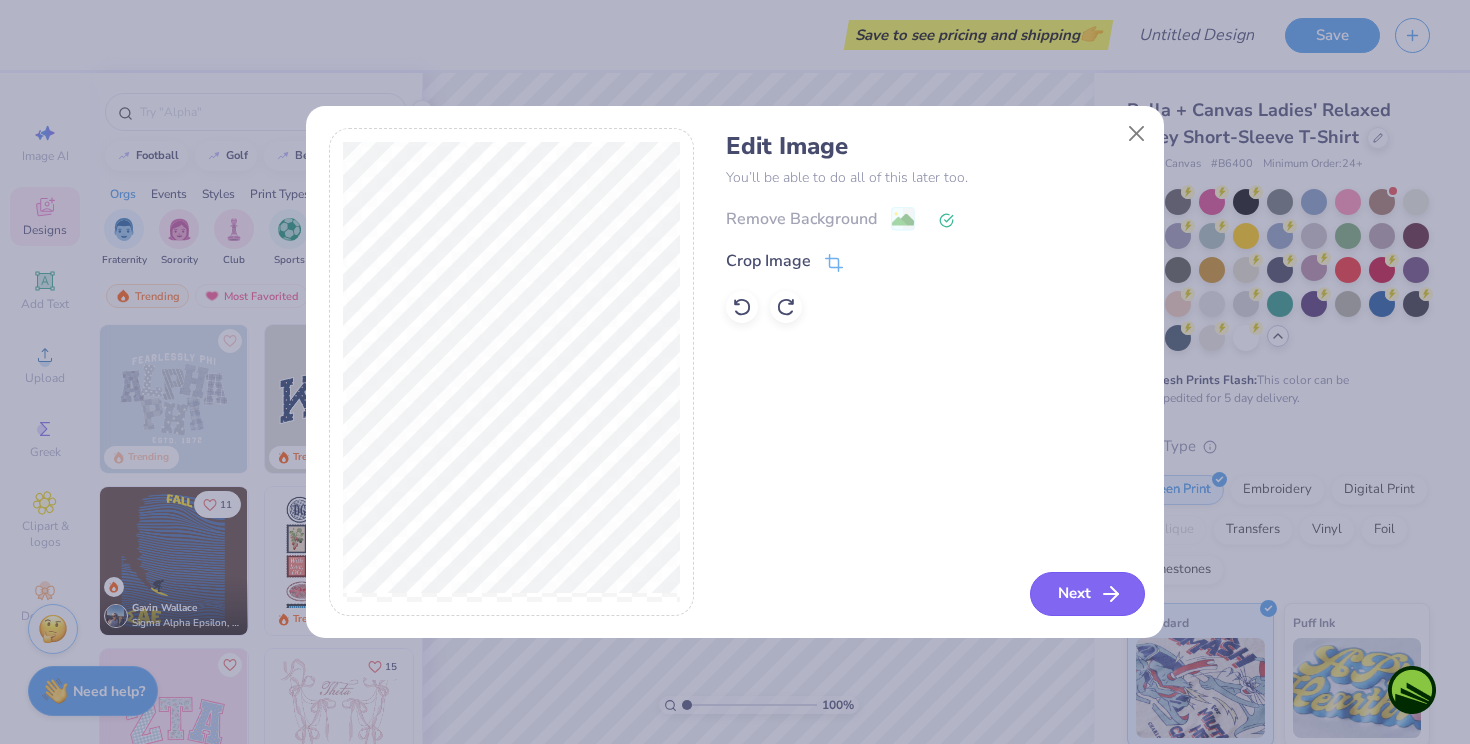 click on "Next" at bounding box center (1087, 594) 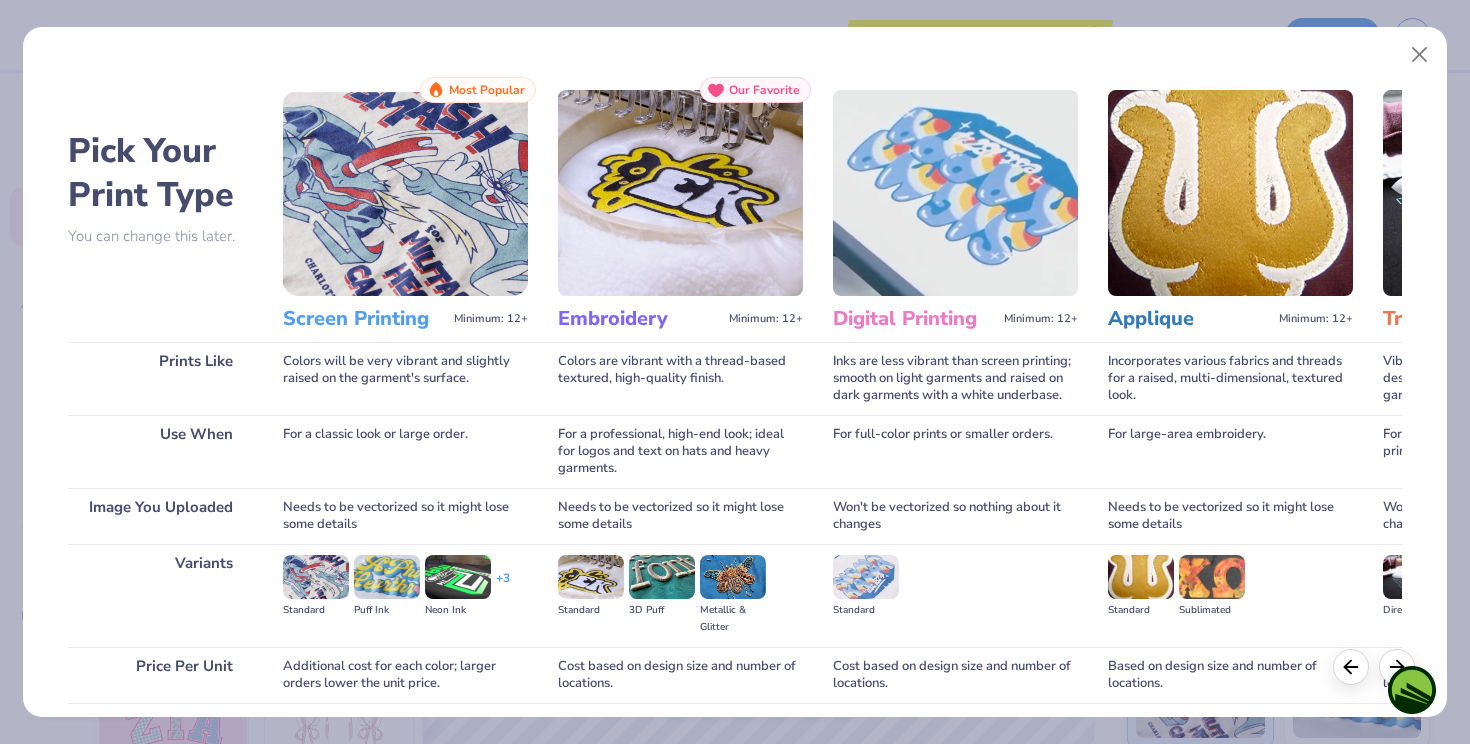 scroll, scrollTop: 153, scrollLeft: 0, axis: vertical 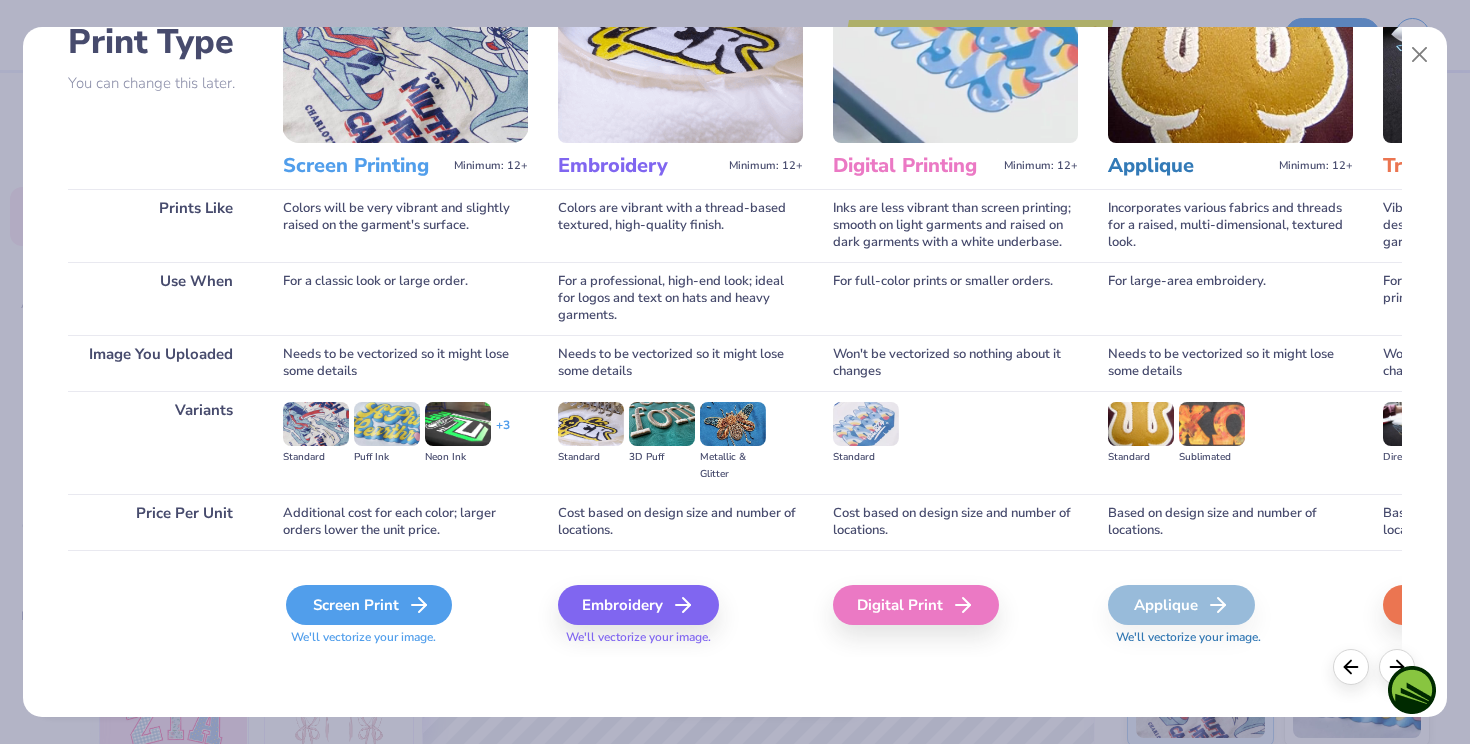 click on "Screen Print" at bounding box center [369, 605] 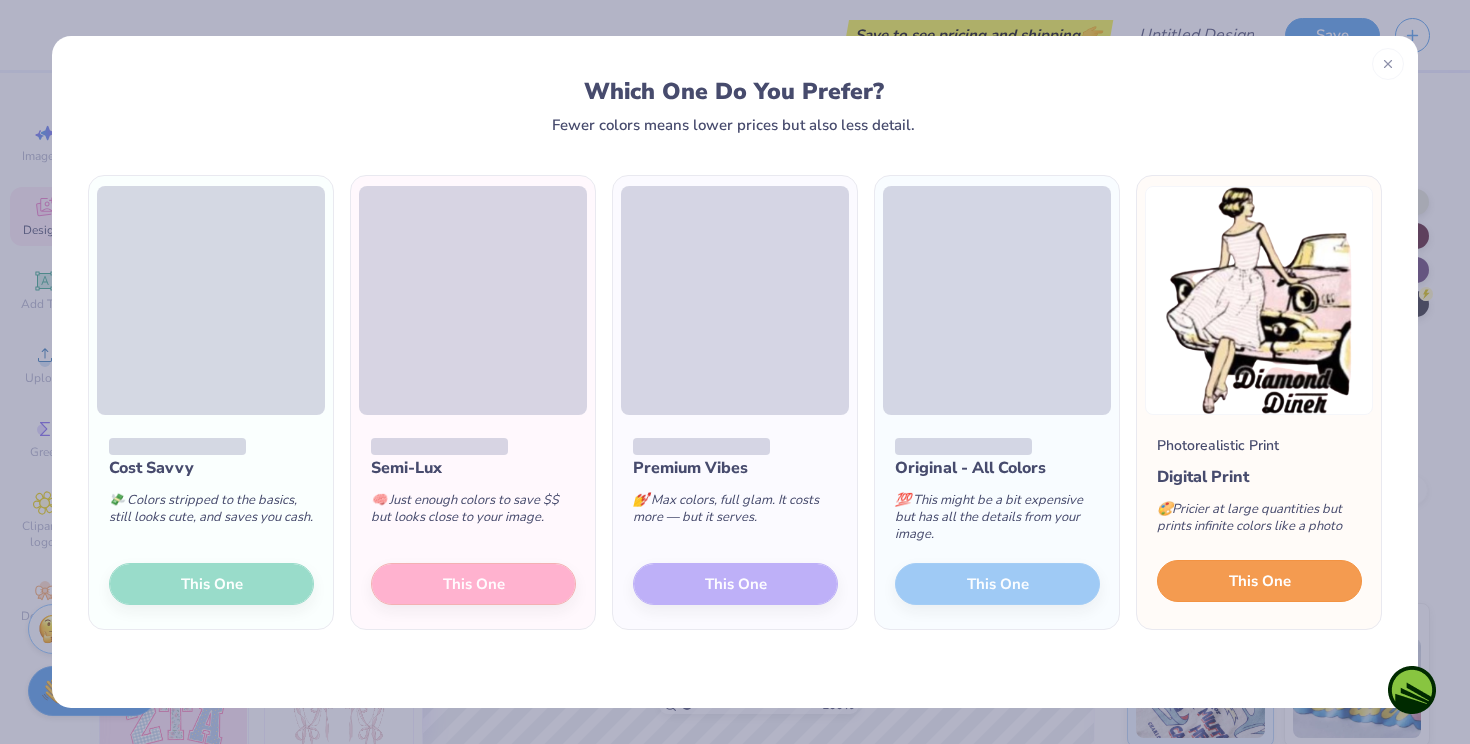 click on "This One" at bounding box center [1259, 581] 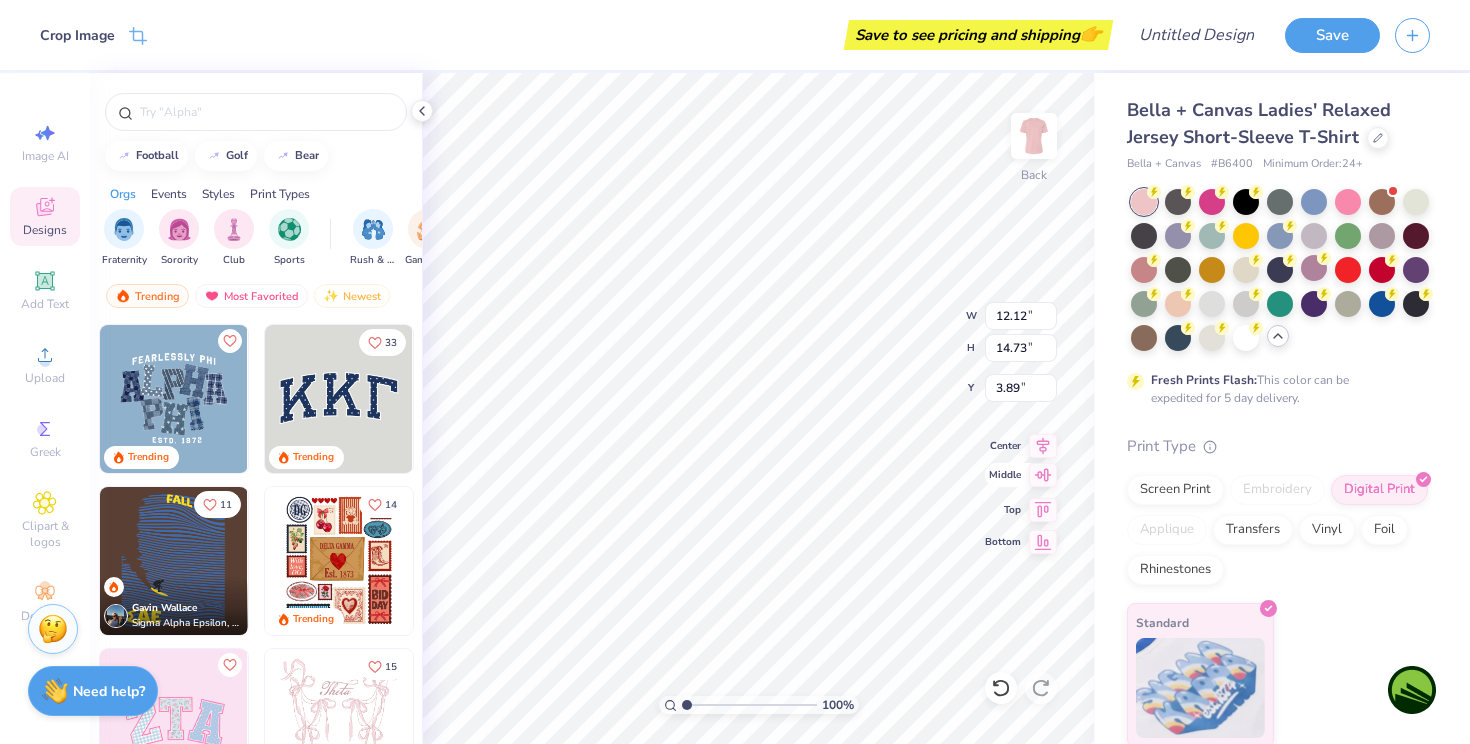 type on "7.43" 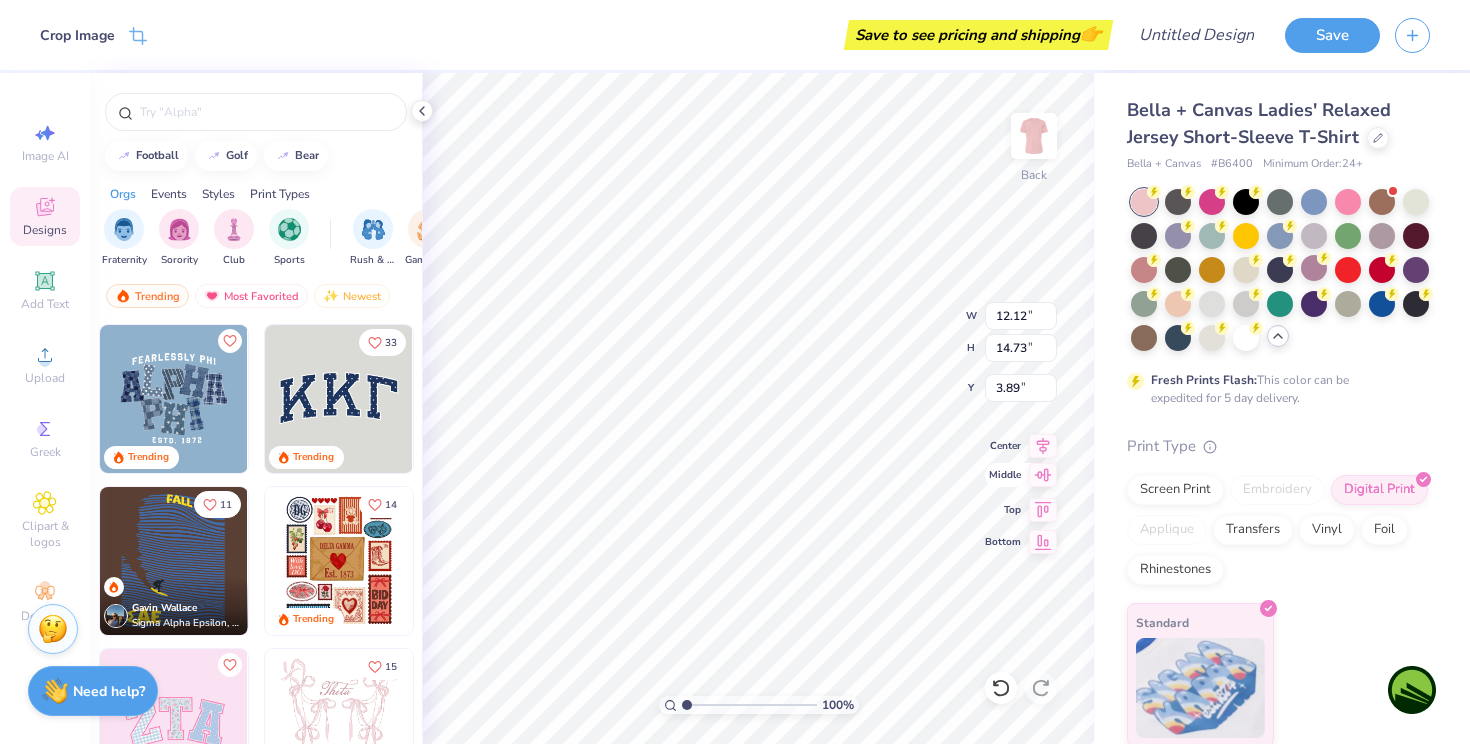 type on "9.03" 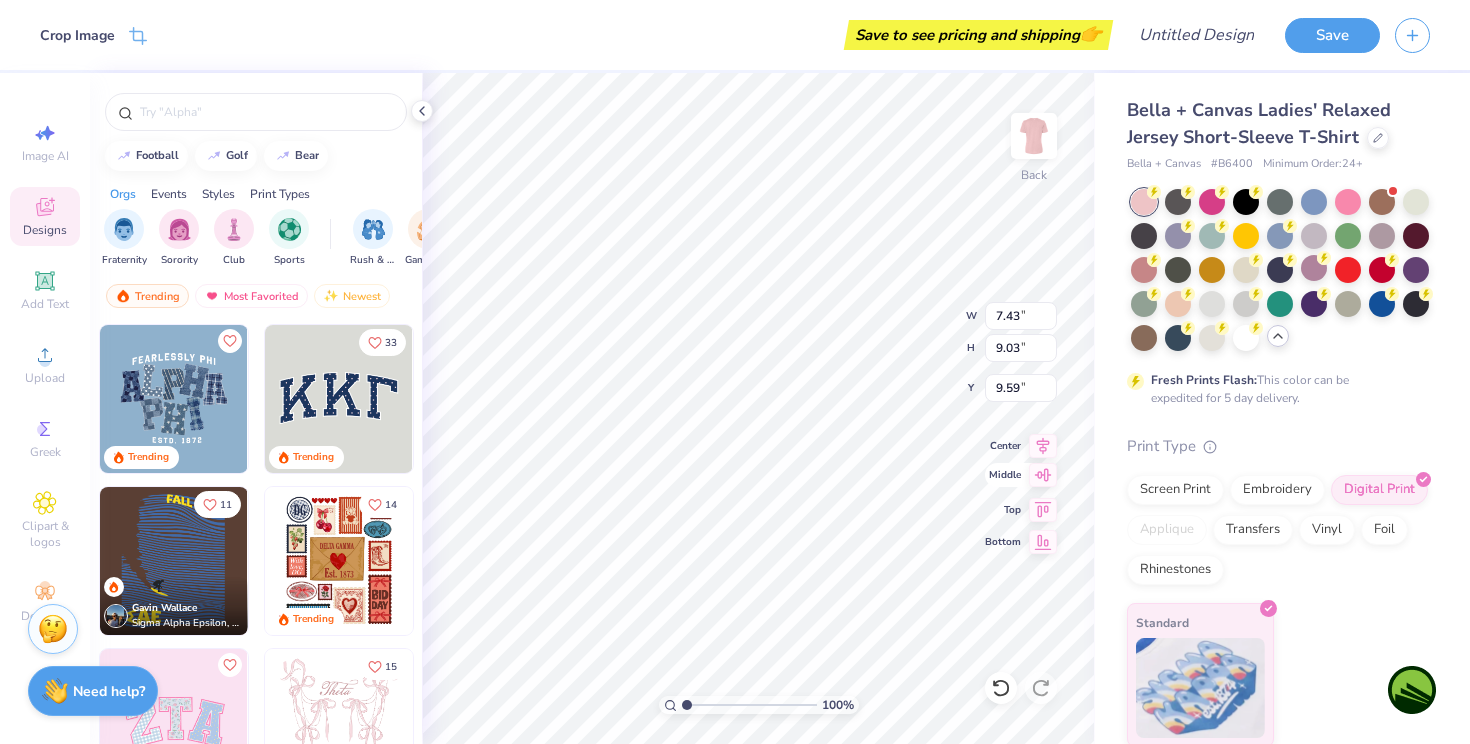 type on "1.96" 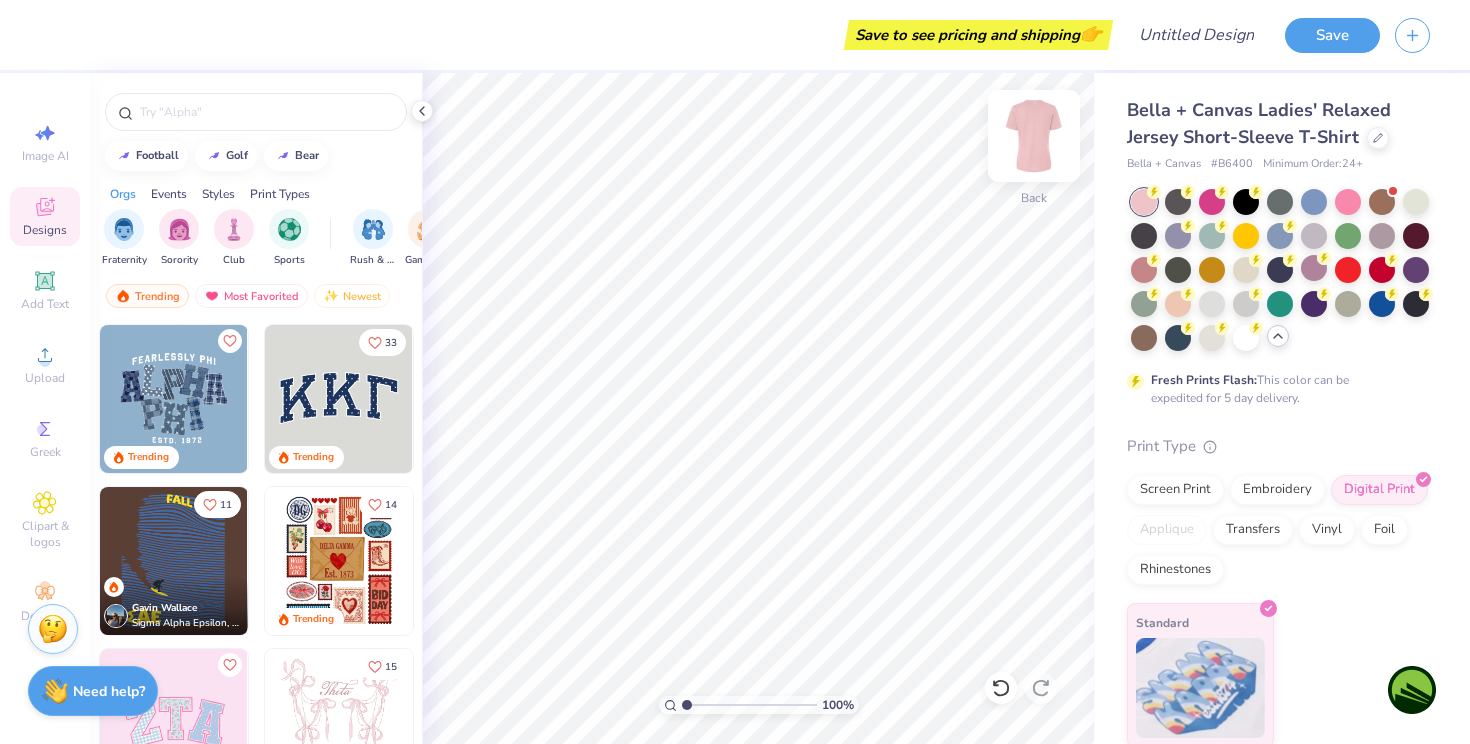 click at bounding box center [1034, 136] 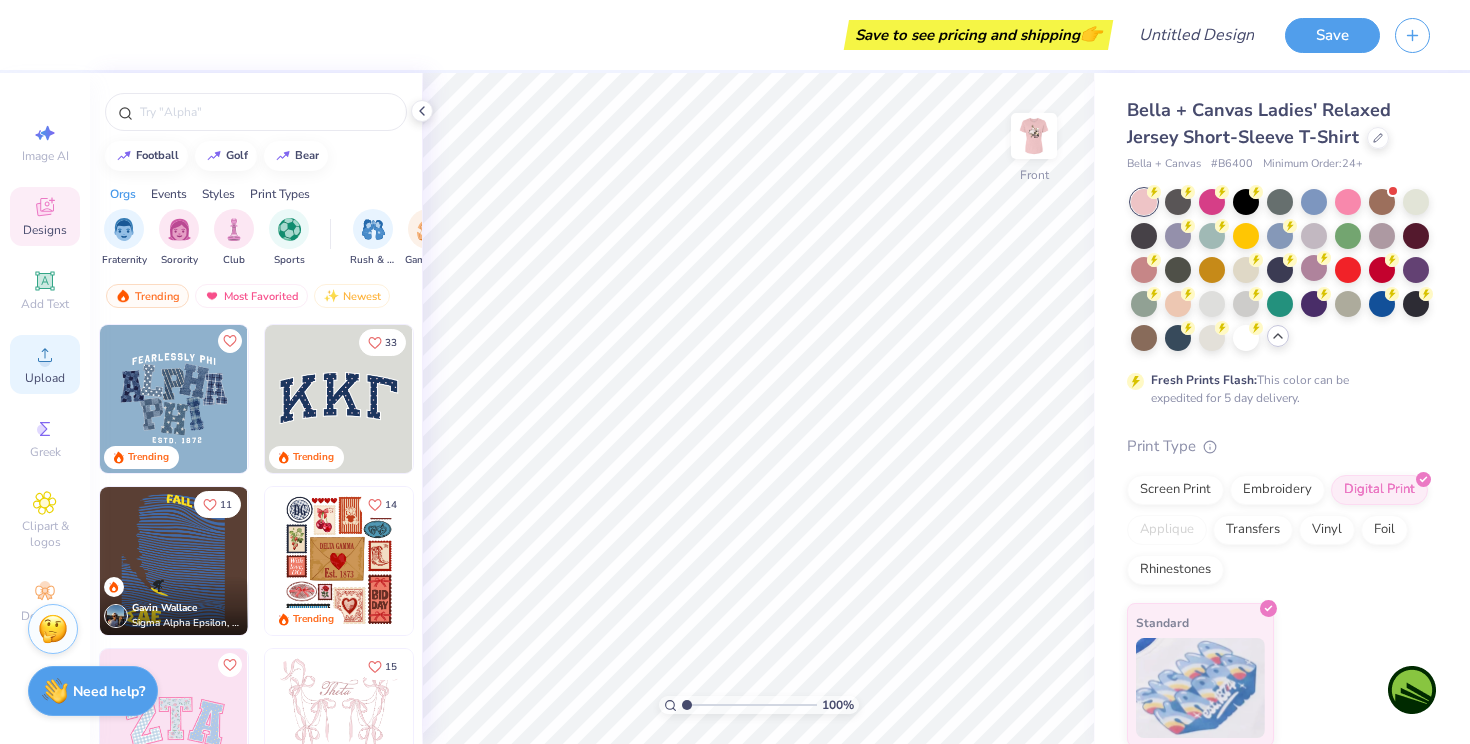 click 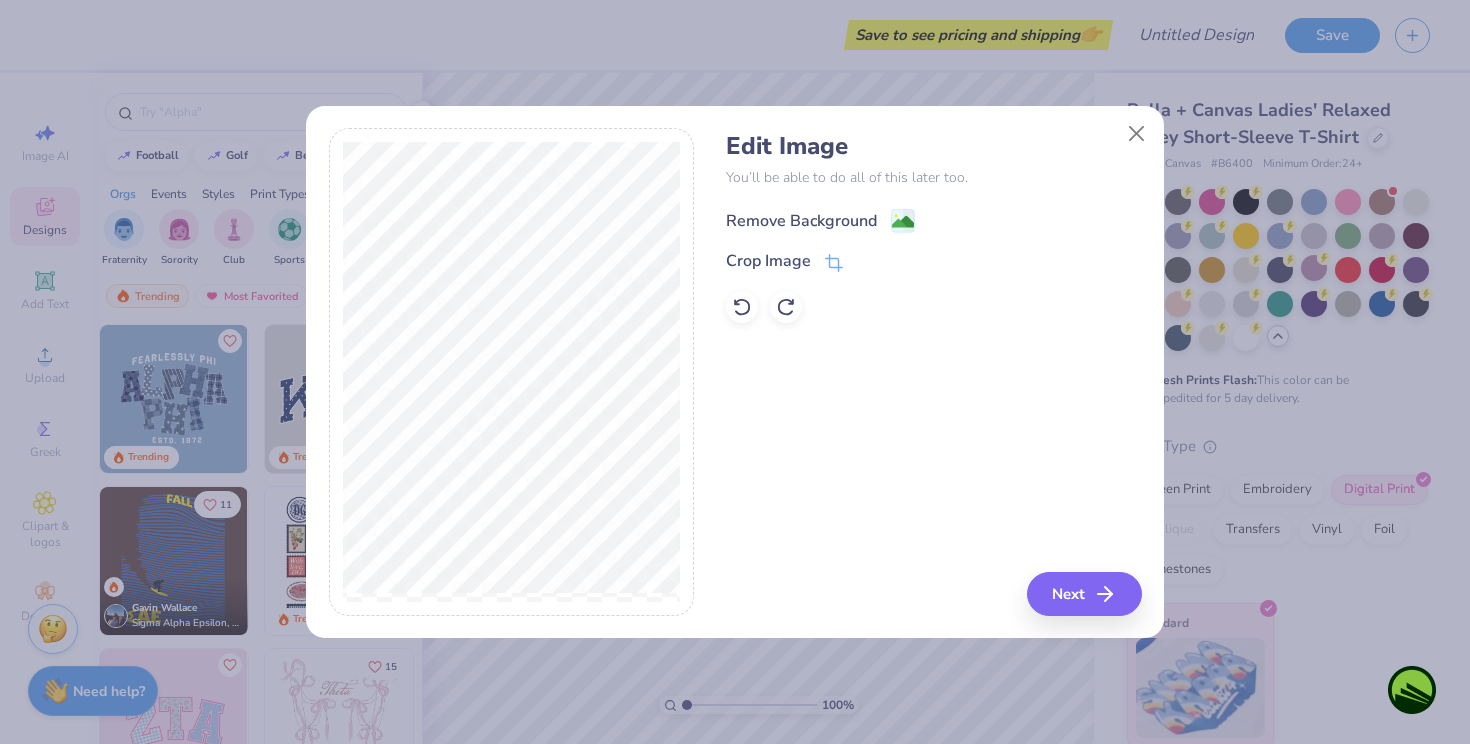 click on "Remove Background" at bounding box center (801, 221) 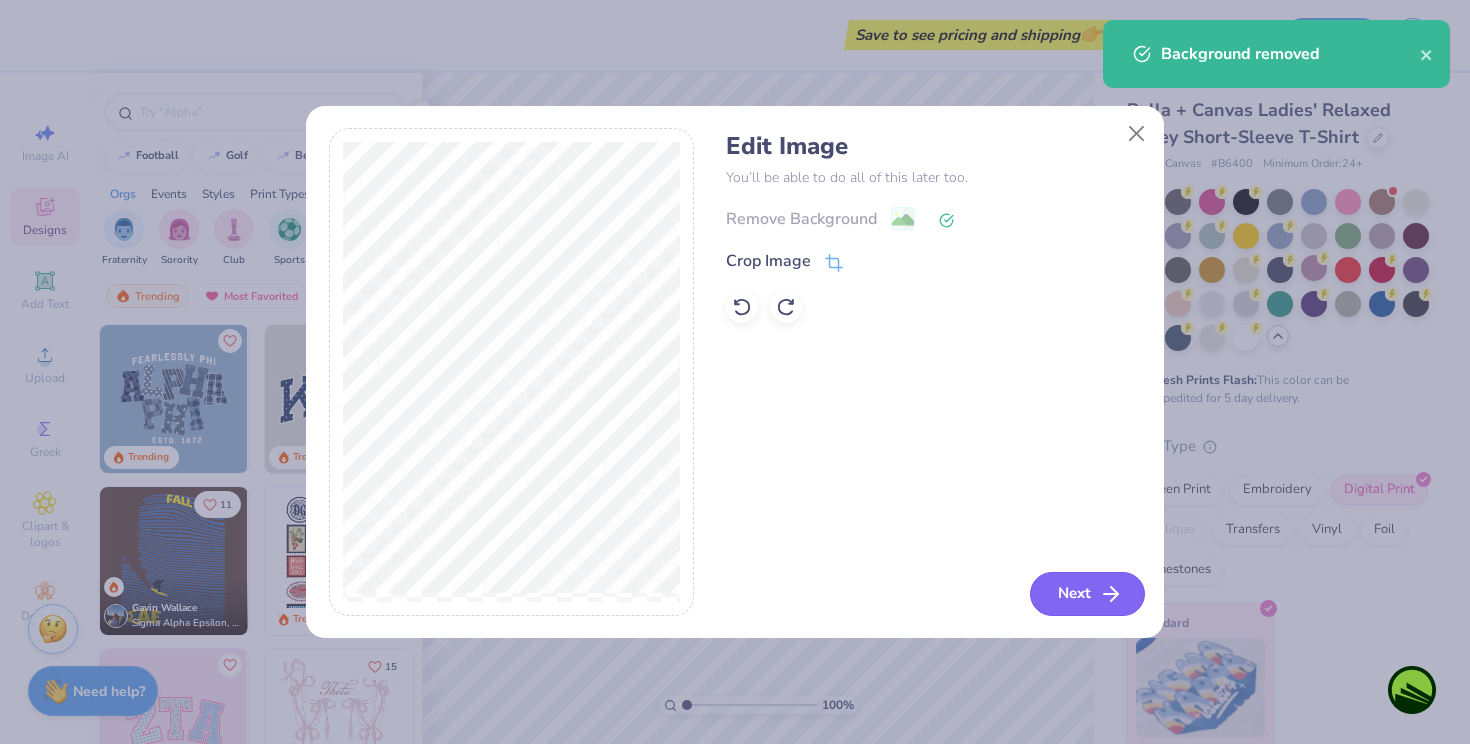 click on "Next" at bounding box center (1087, 594) 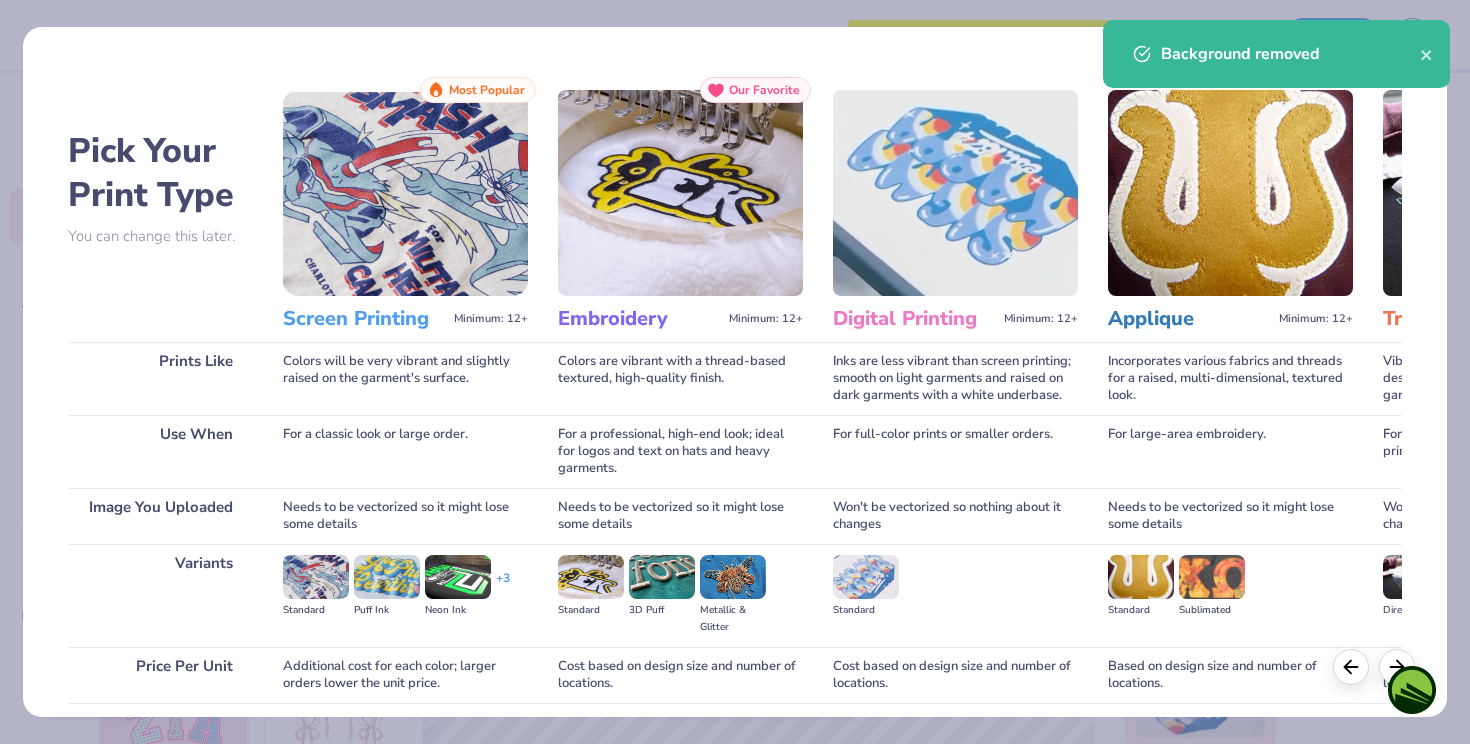scroll, scrollTop: 153, scrollLeft: 0, axis: vertical 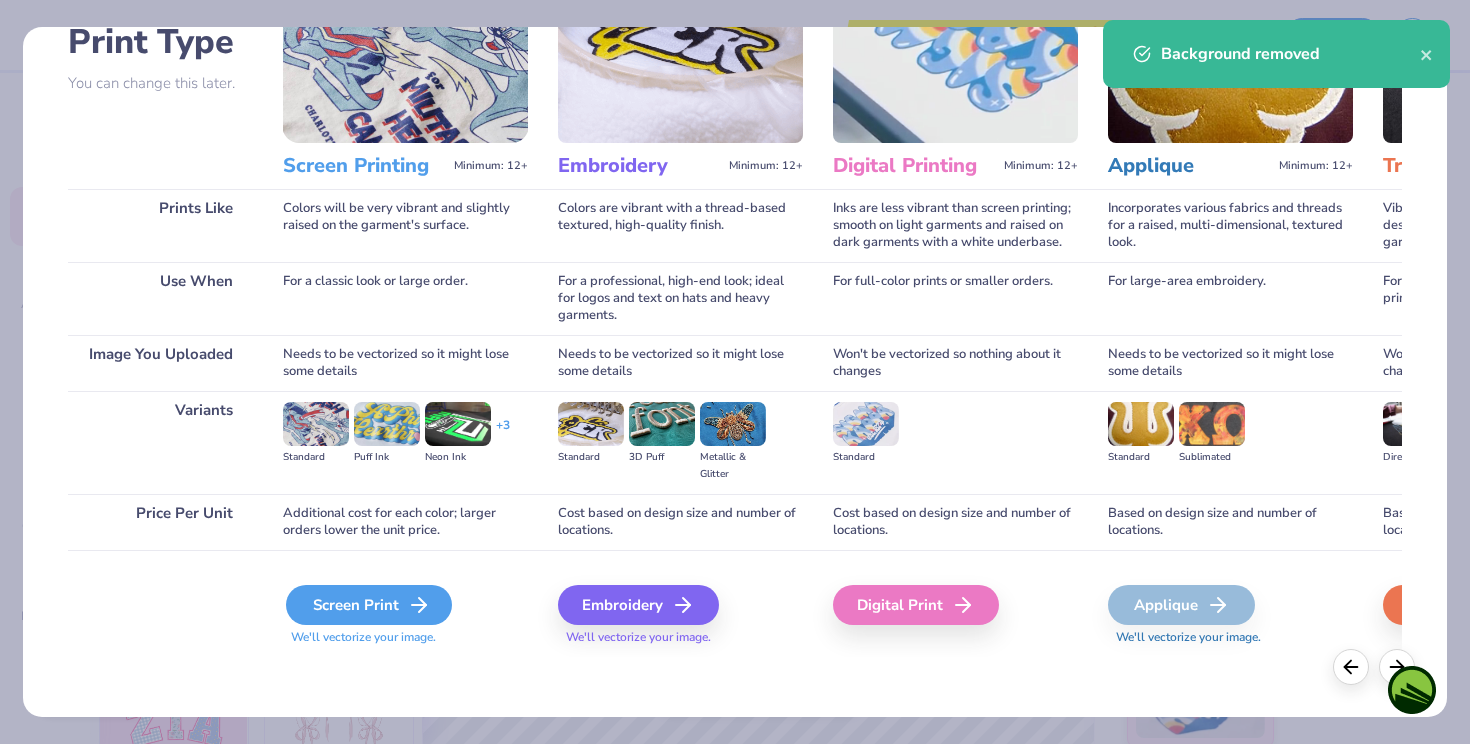 click on "Screen Print" at bounding box center [369, 605] 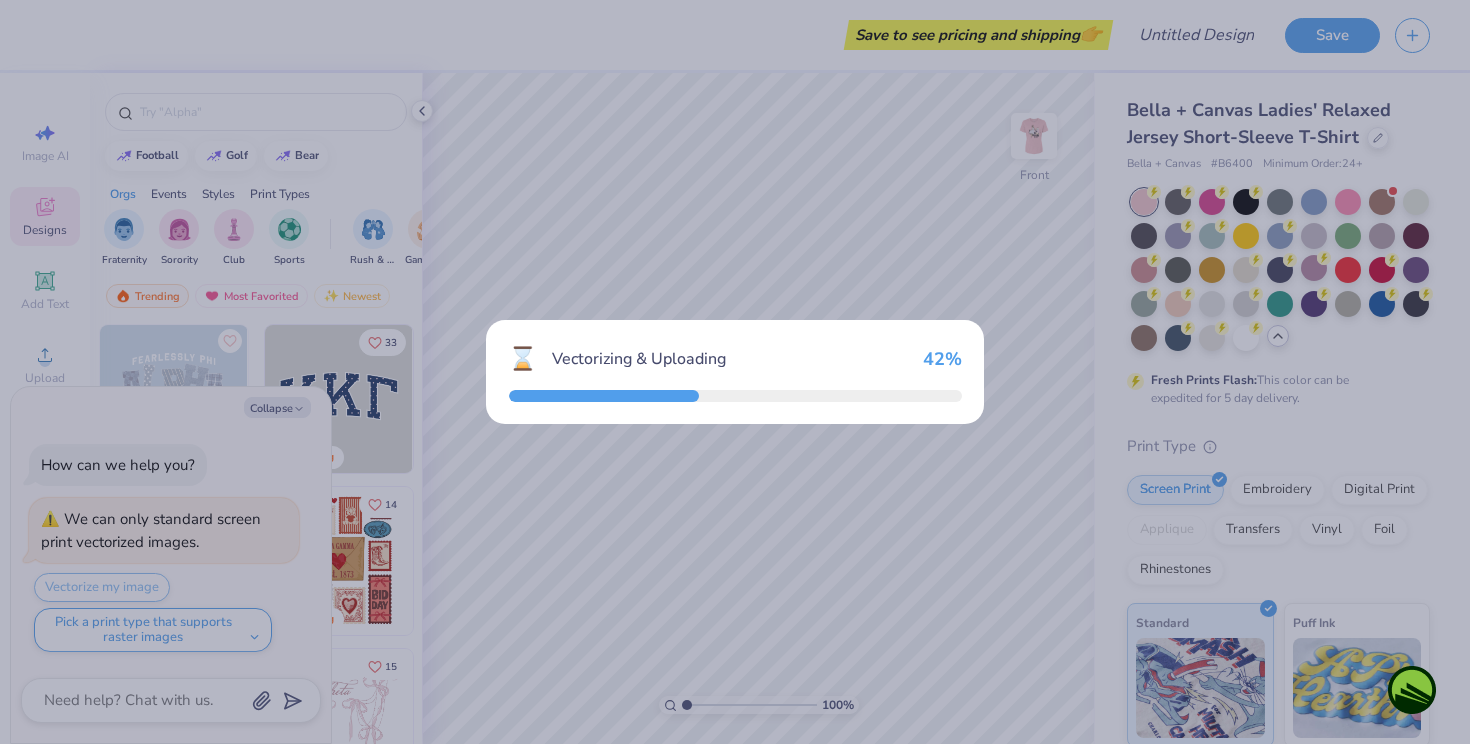 type on "x" 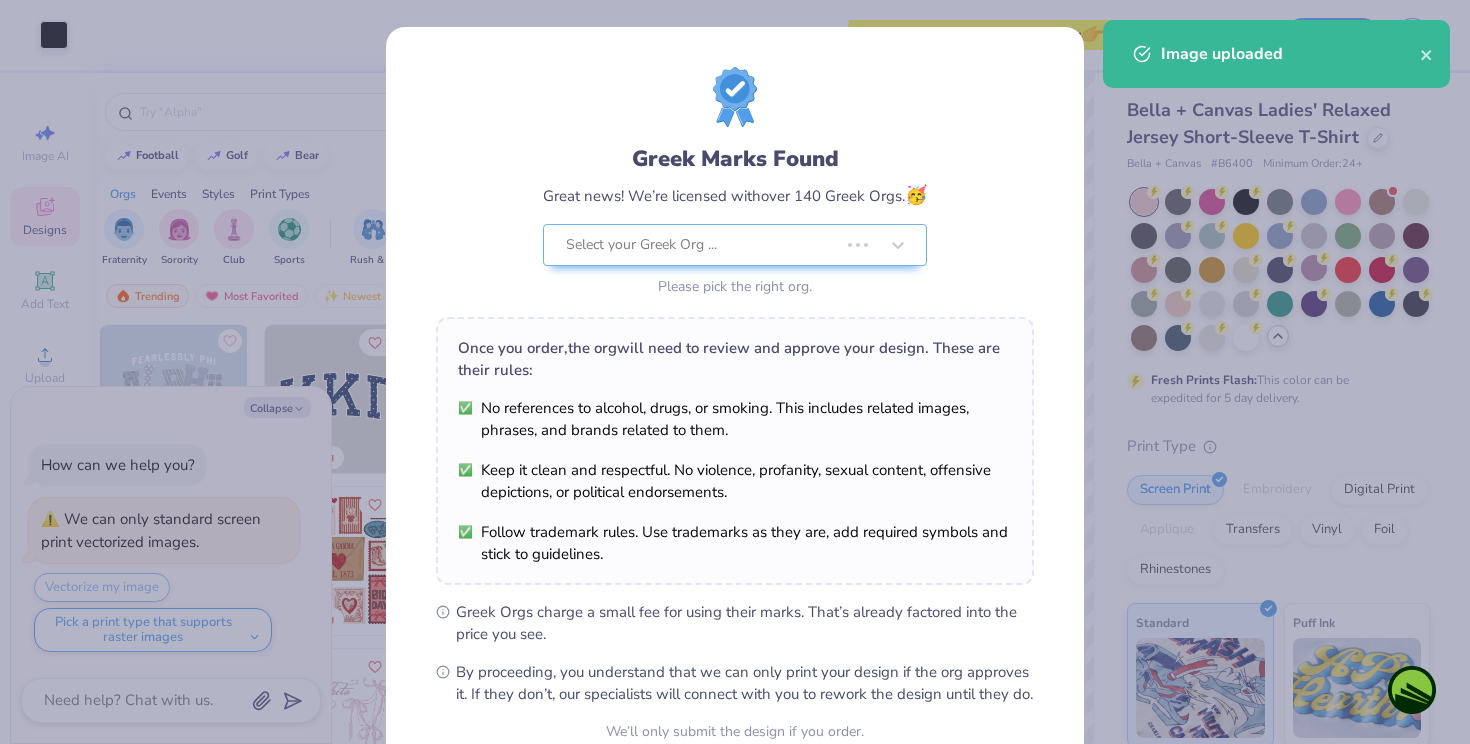 click on "No references to alcohol, drugs, or smoking. This includes related images, phrases, and brands related to them." at bounding box center (735, 419) 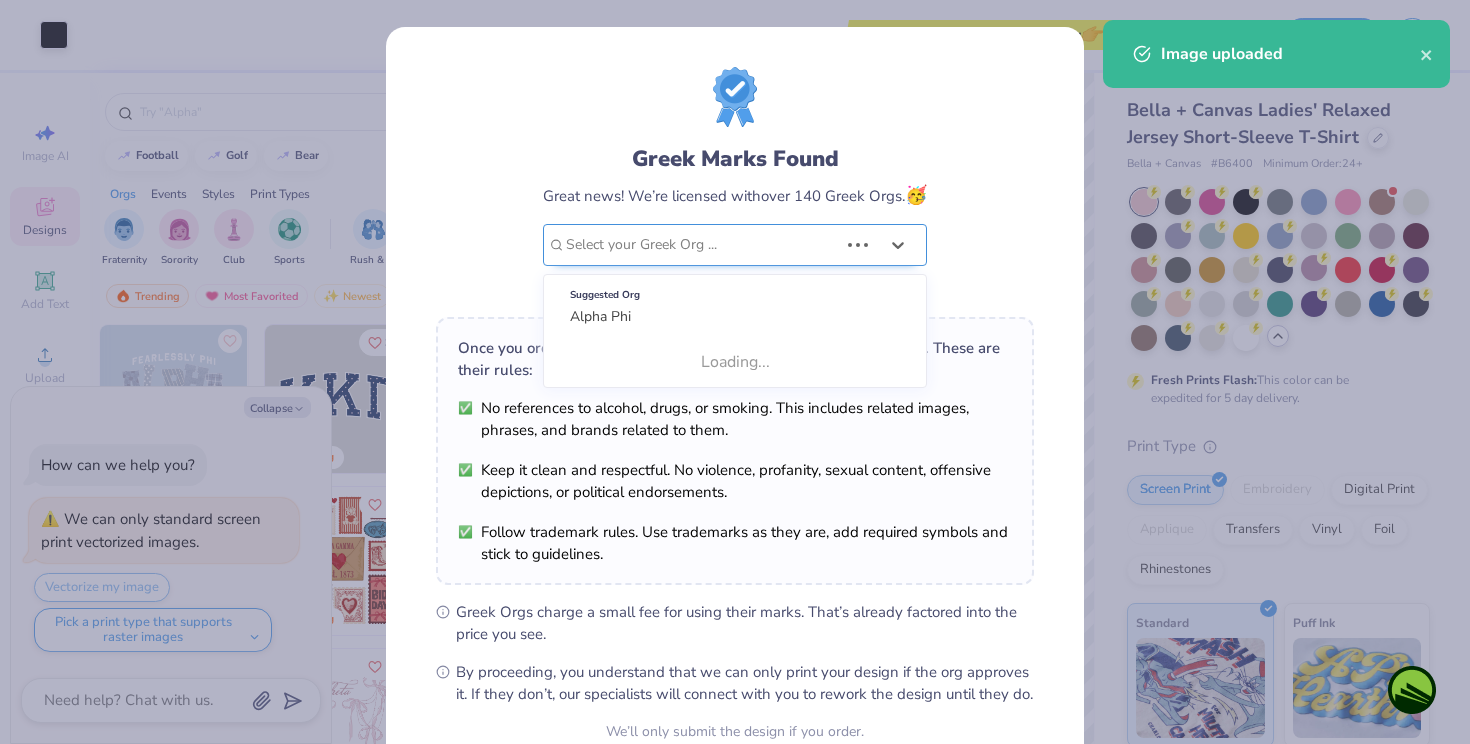 click at bounding box center (702, 245) 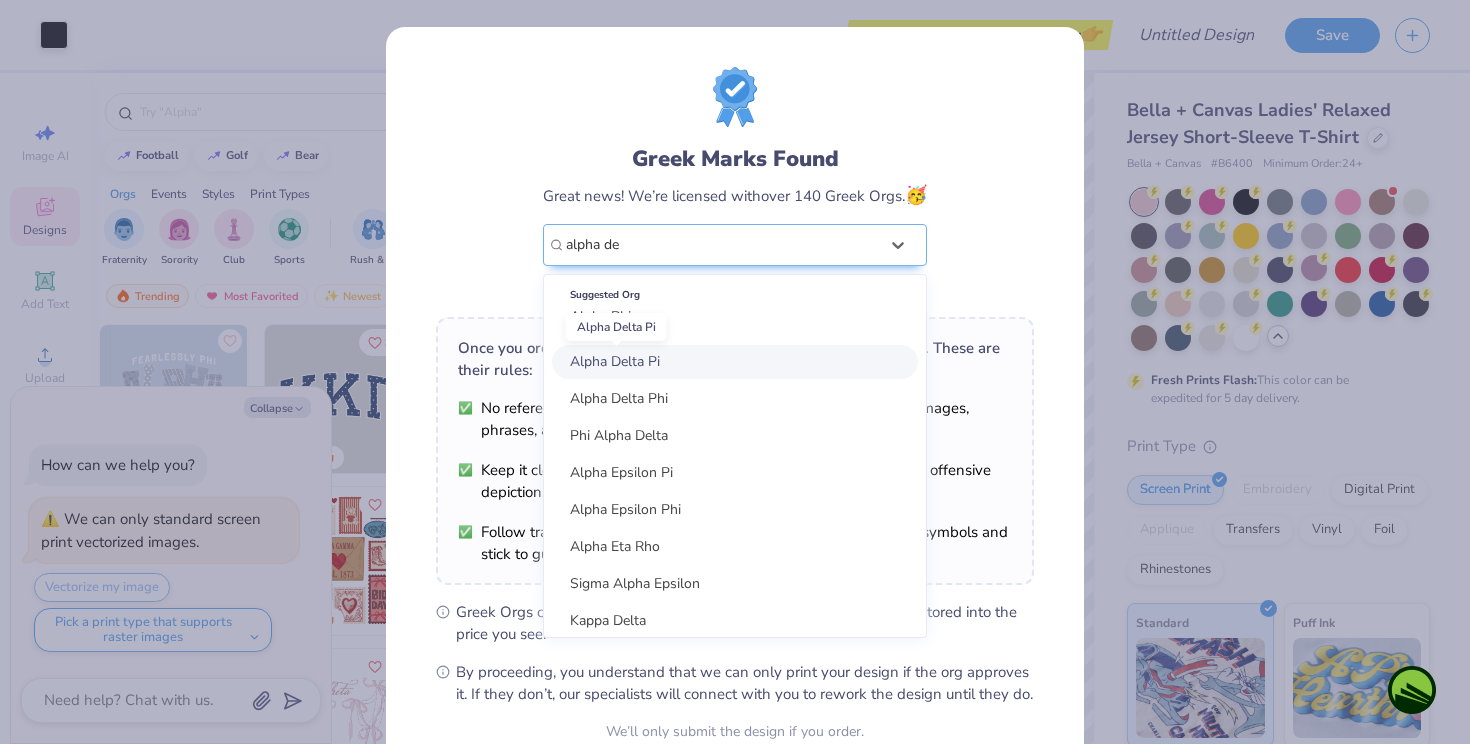 click on "Alpha Delta Pi" at bounding box center [615, 361] 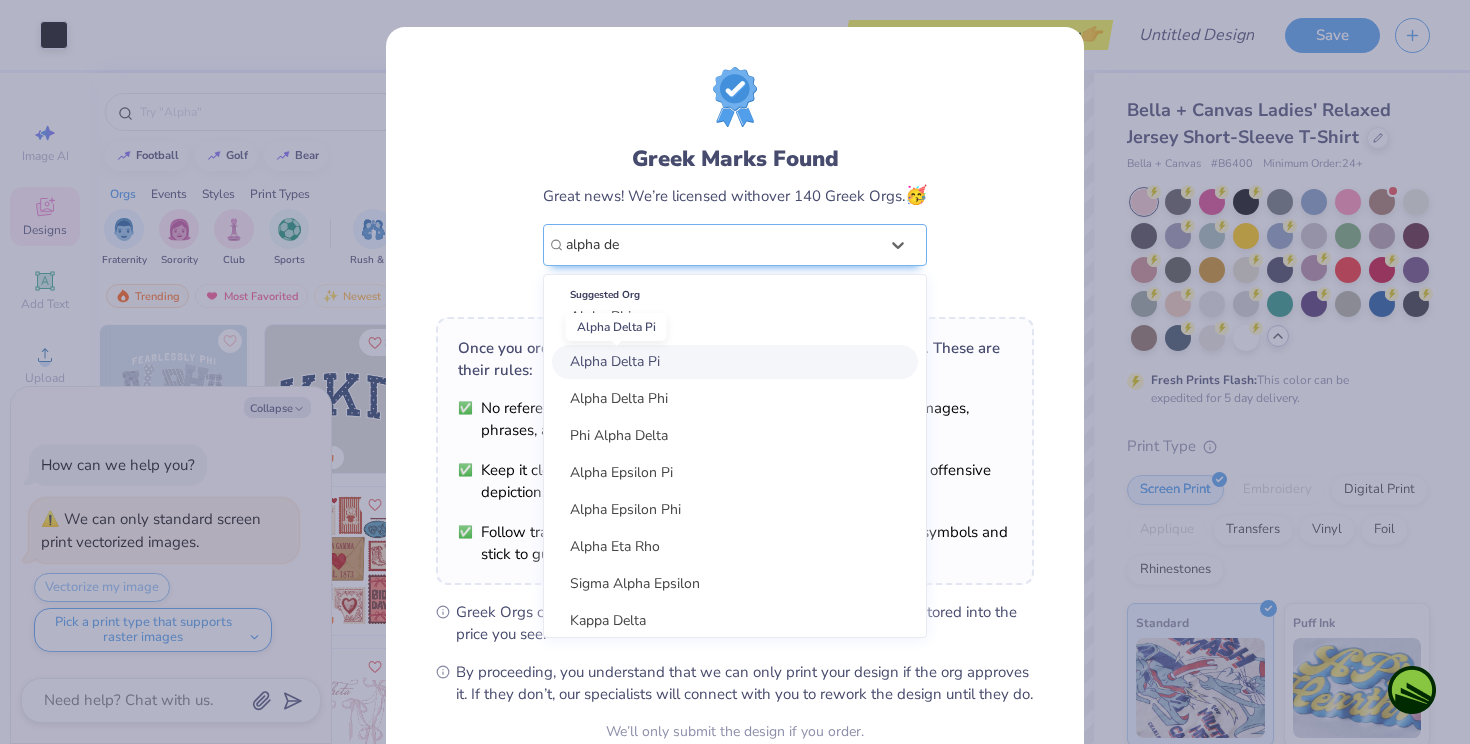 type on "alpha de" 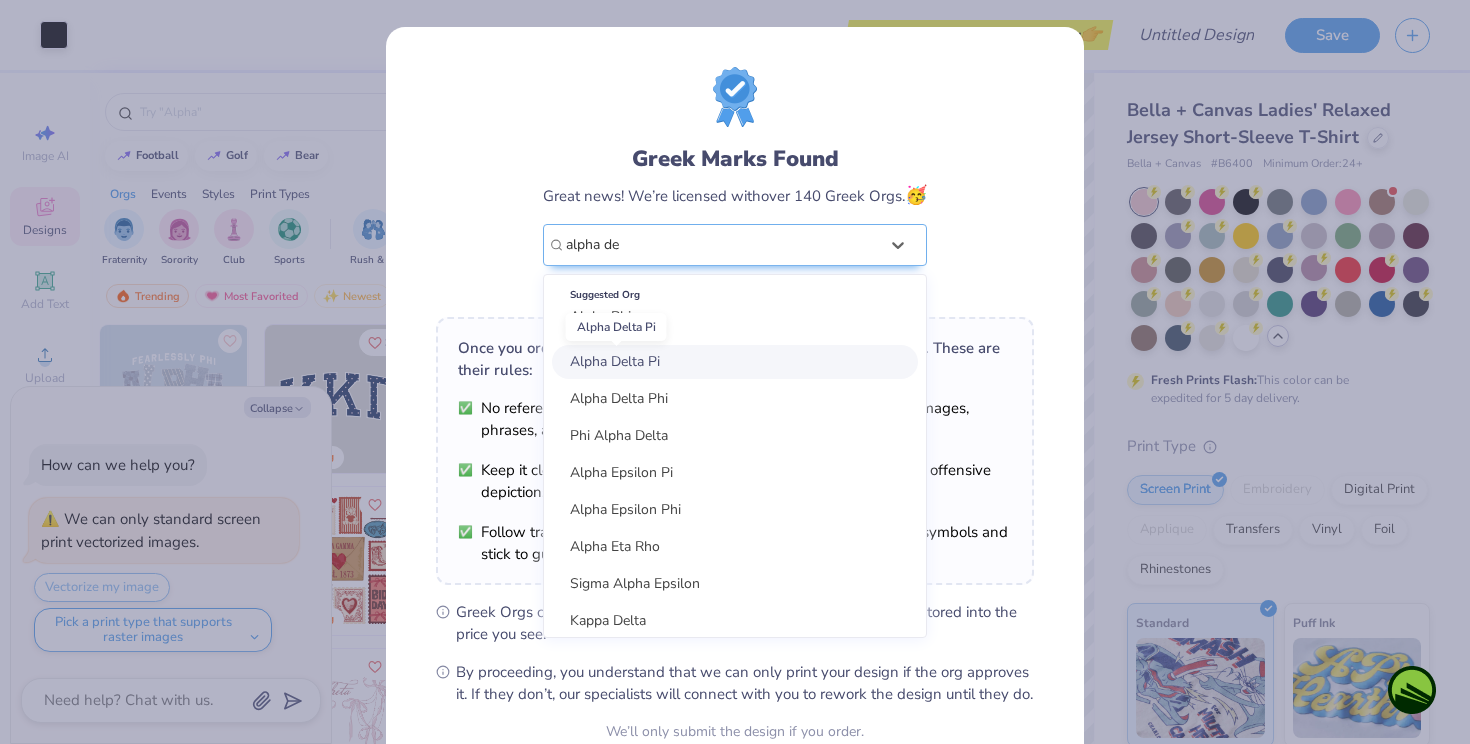 type 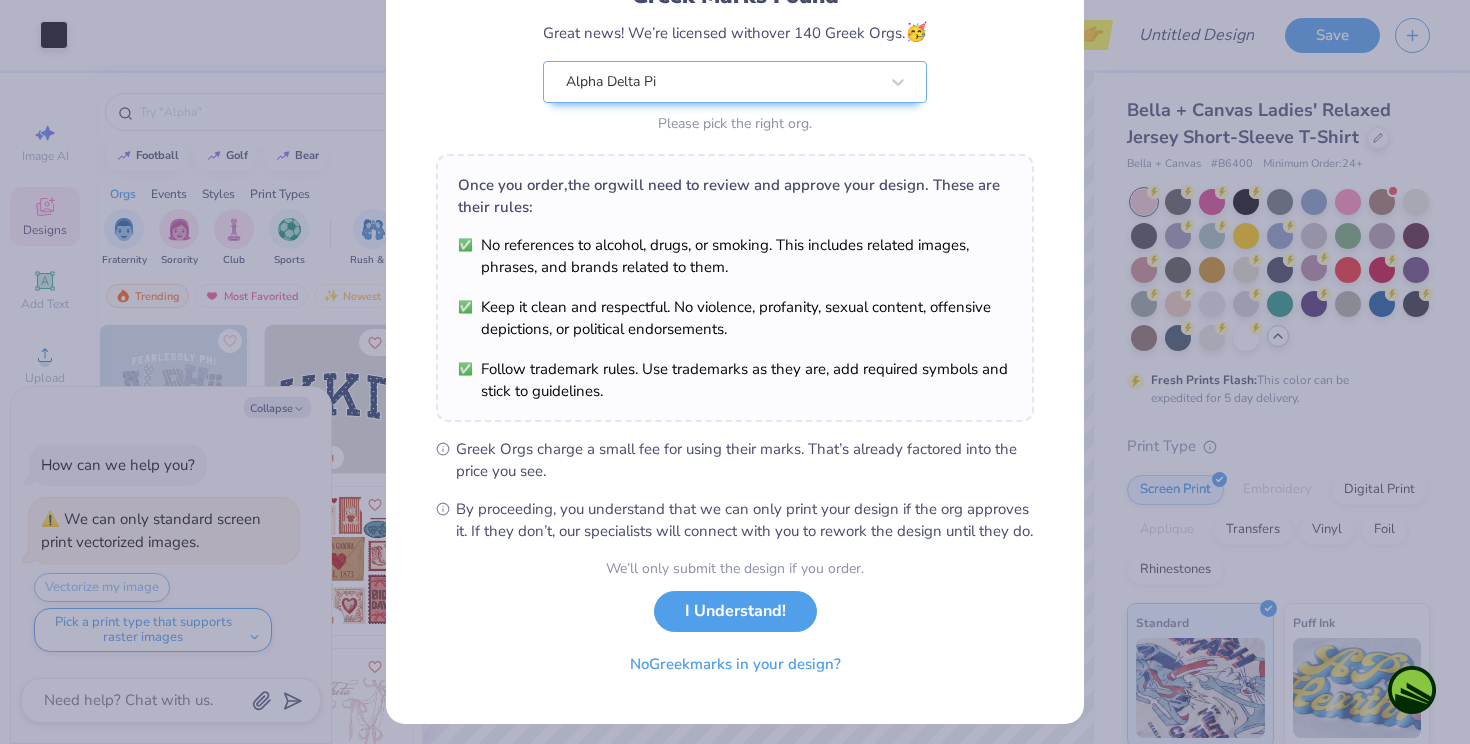 scroll, scrollTop: 192, scrollLeft: 0, axis: vertical 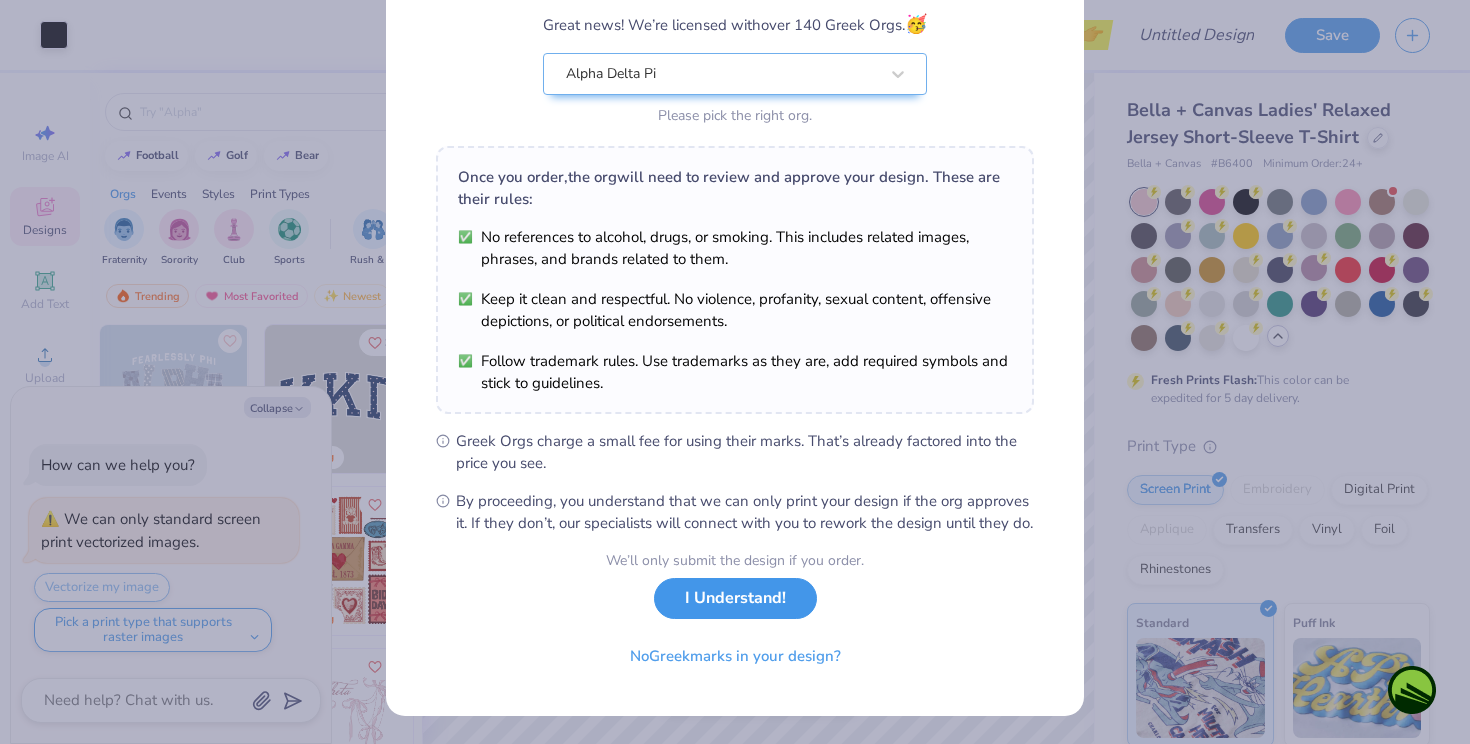 click on "I Understand!" at bounding box center (735, 598) 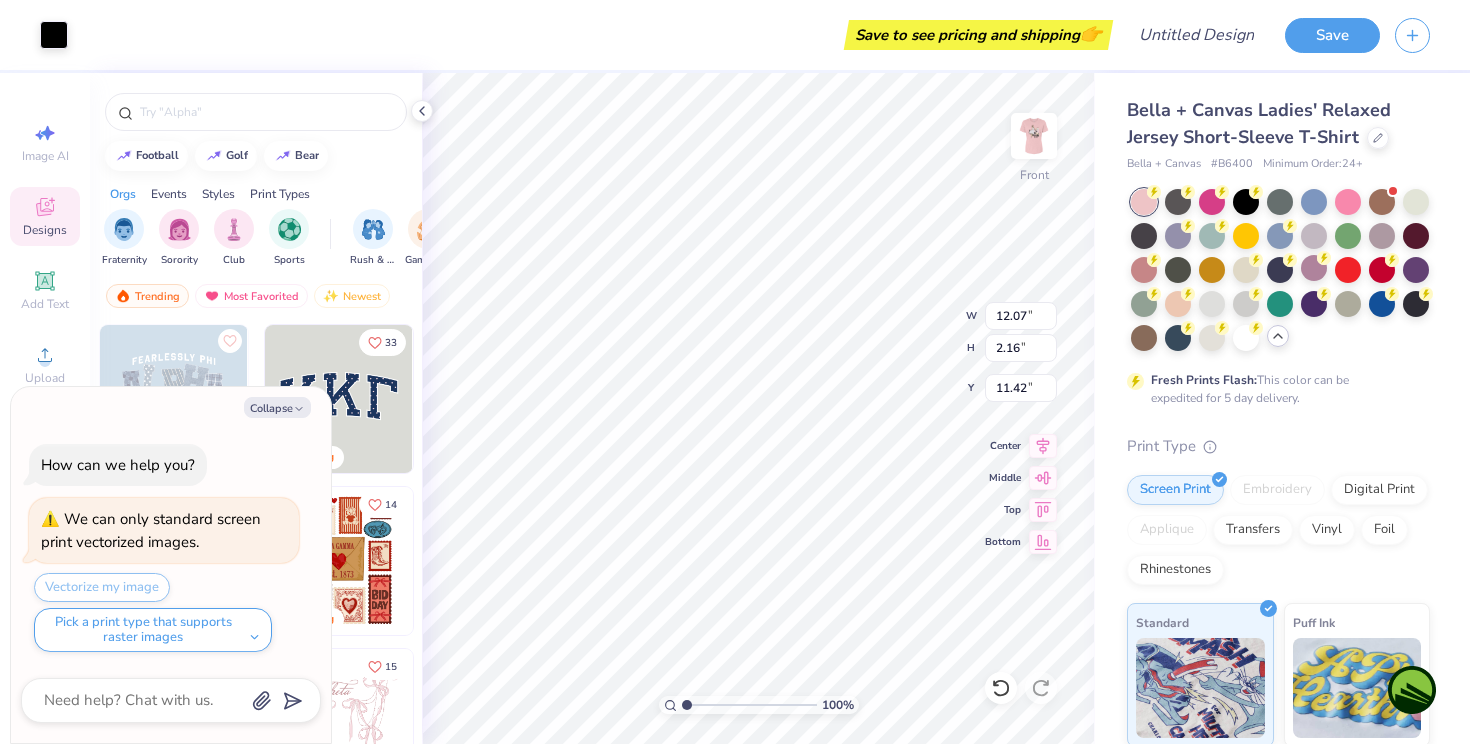 scroll, scrollTop: 0, scrollLeft: 0, axis: both 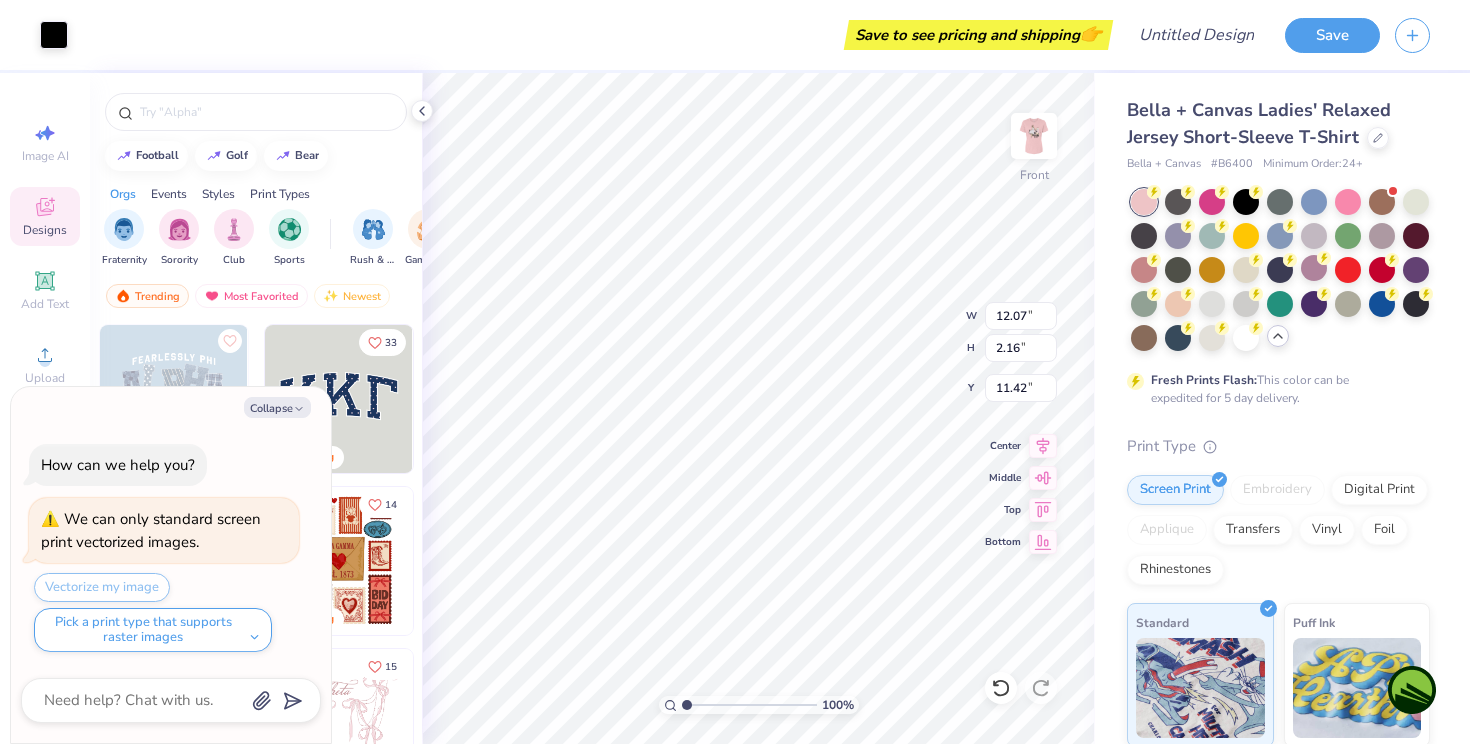 type on "x" 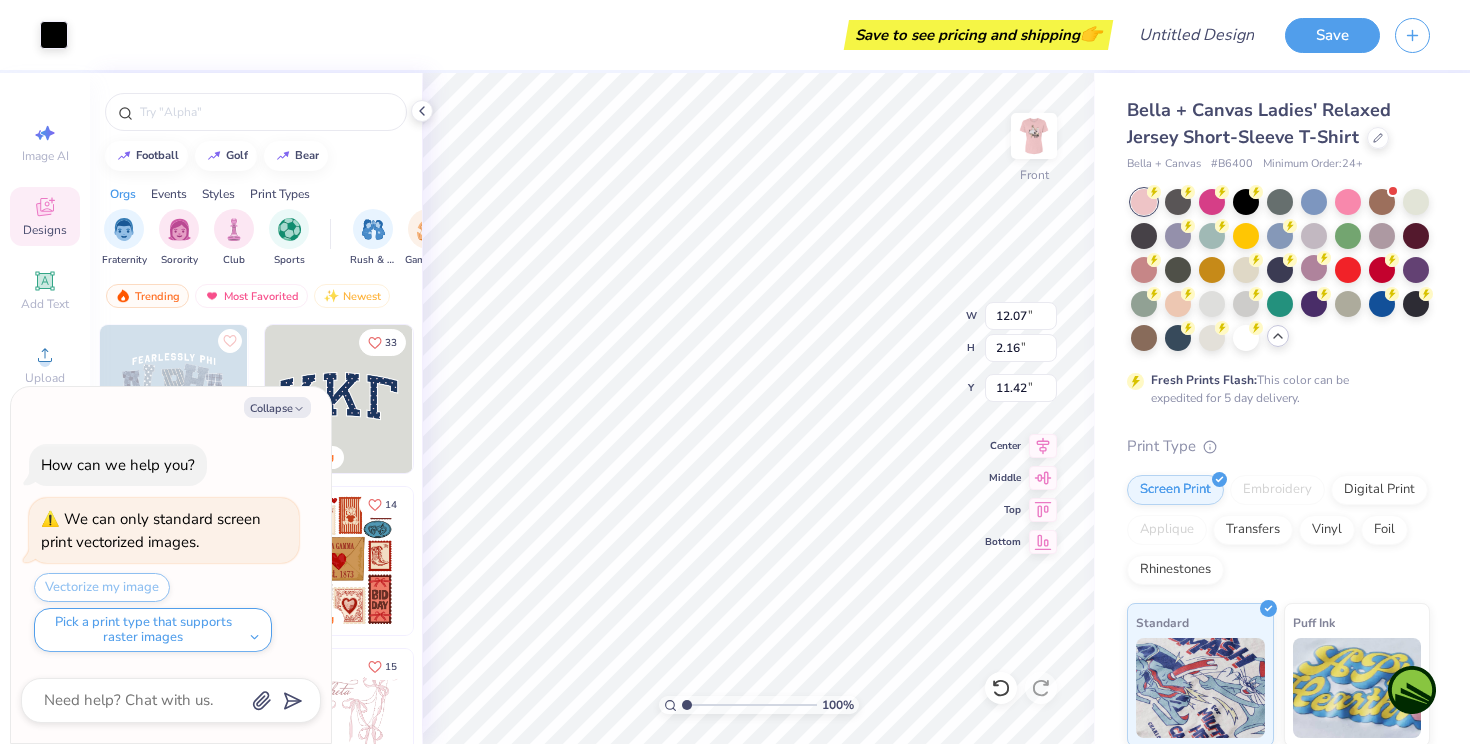 type on "3.00" 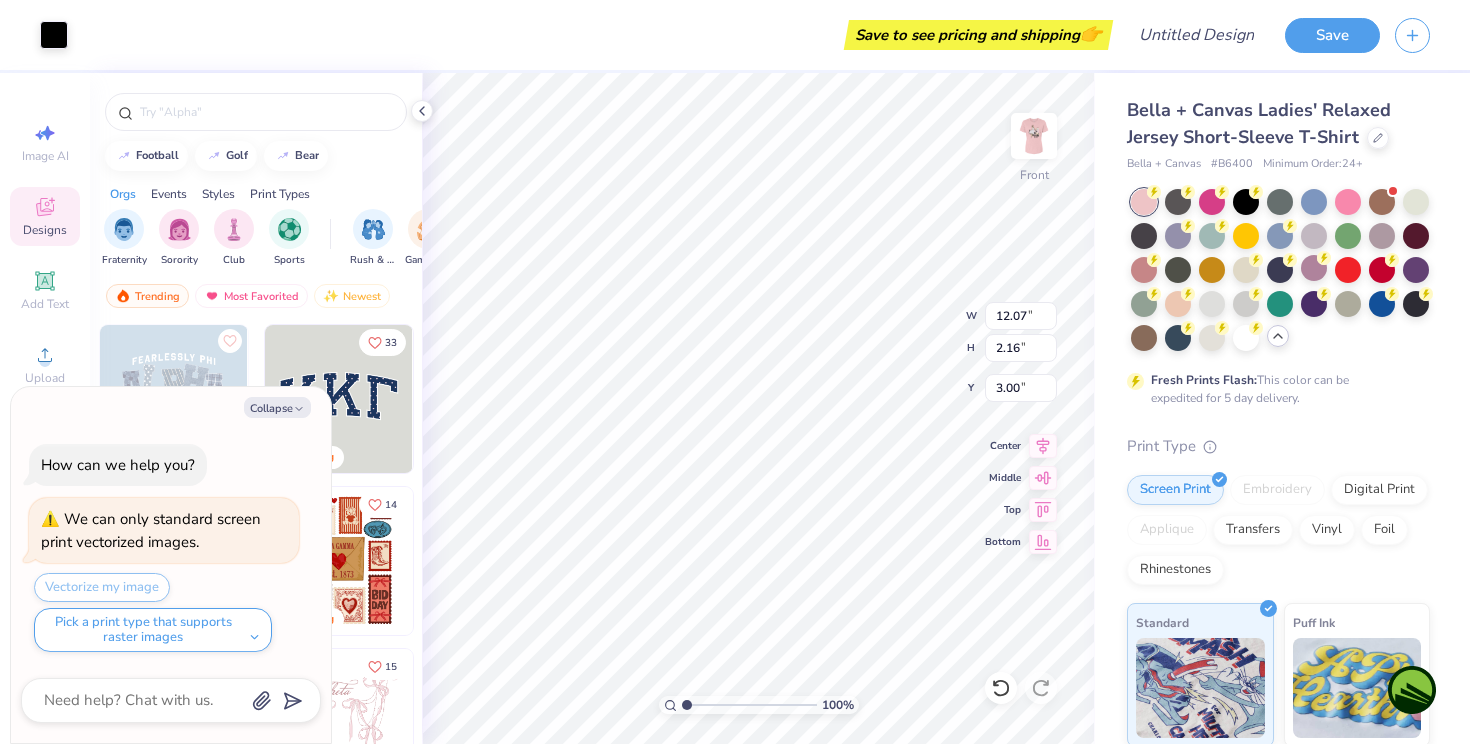 type on "x" 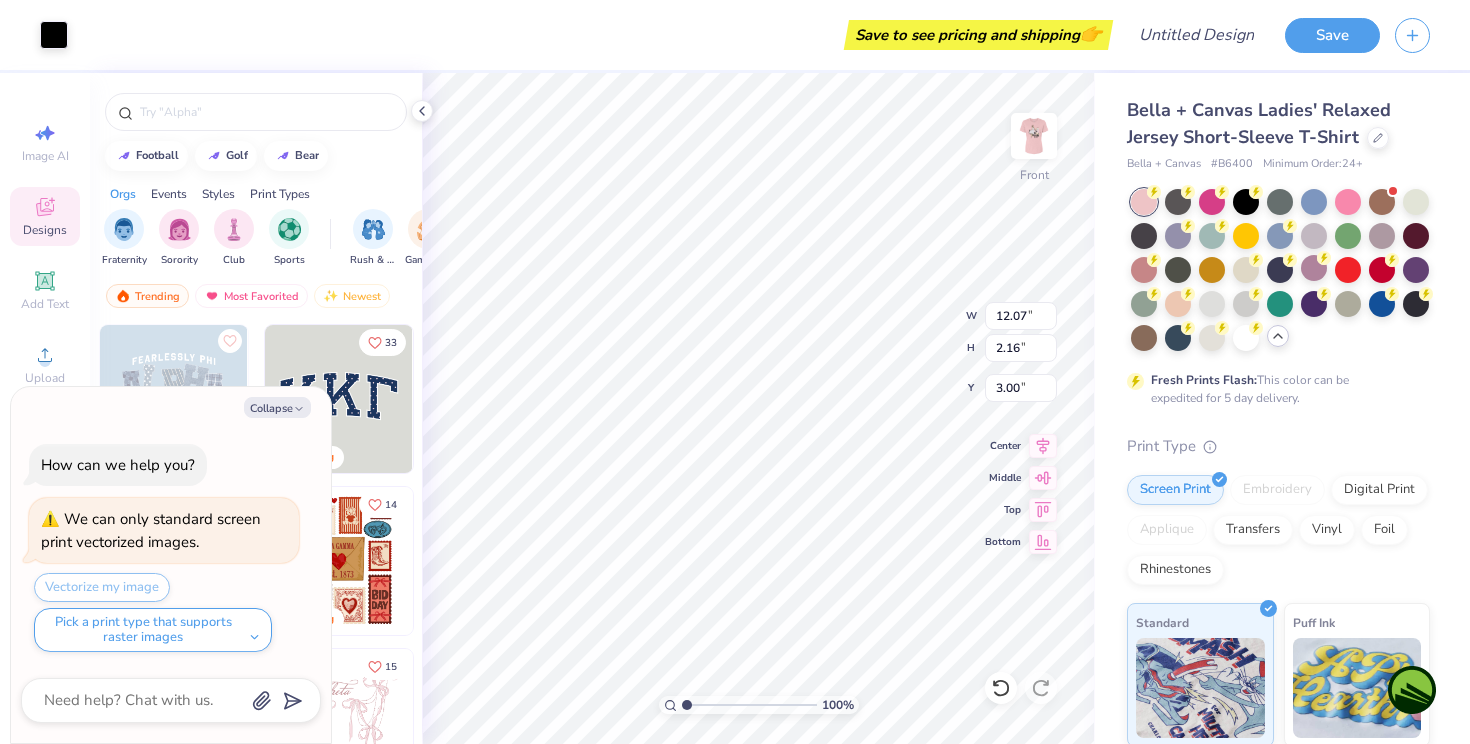 type on "2.68" 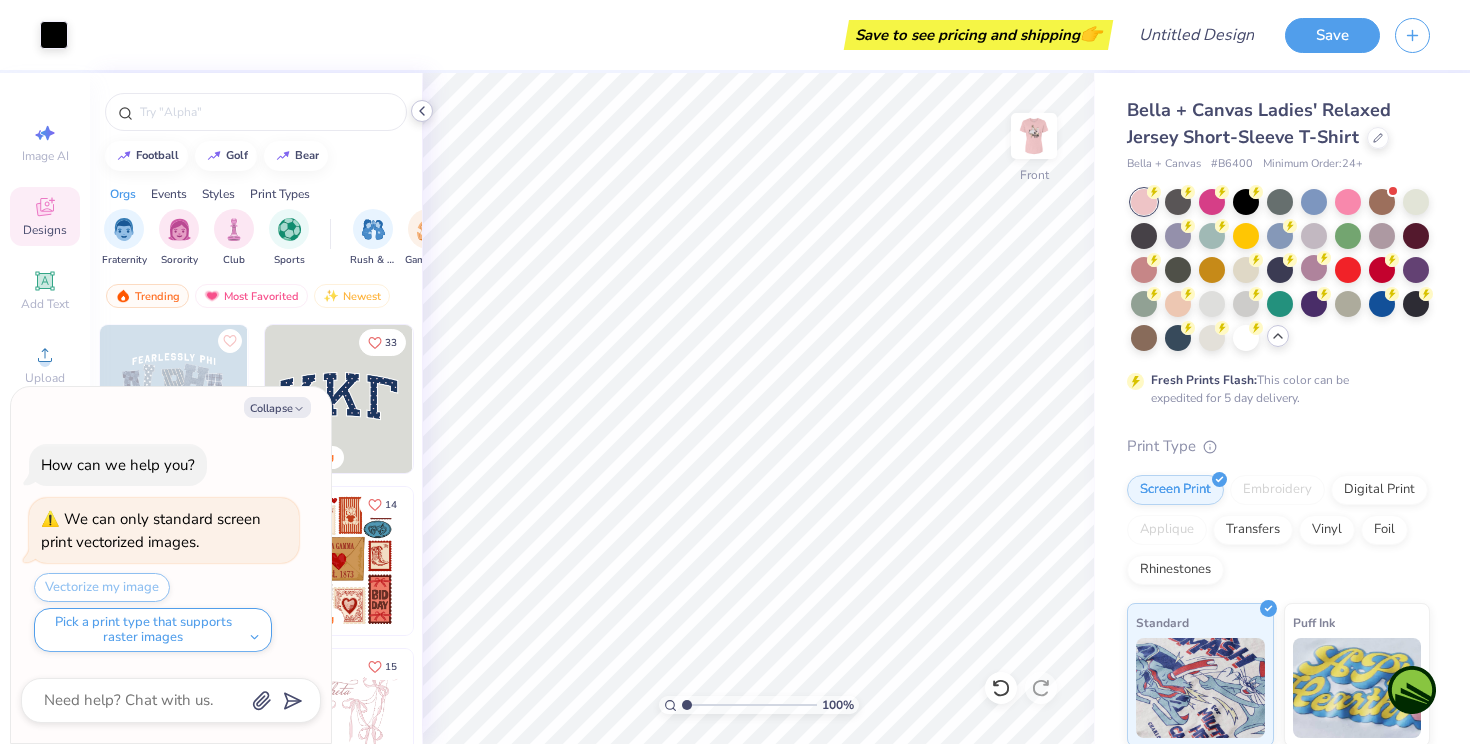 click 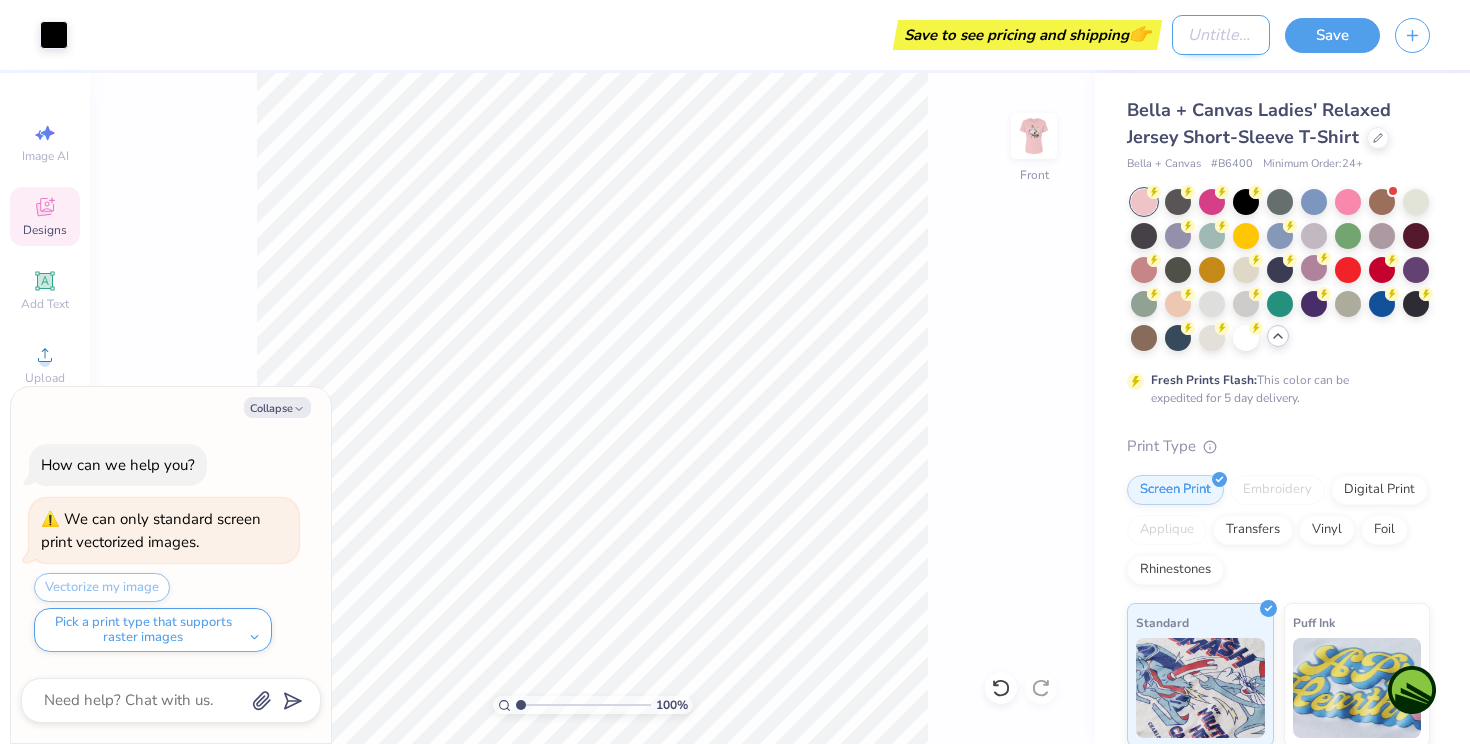 click on "Design Title" at bounding box center (1221, 35) 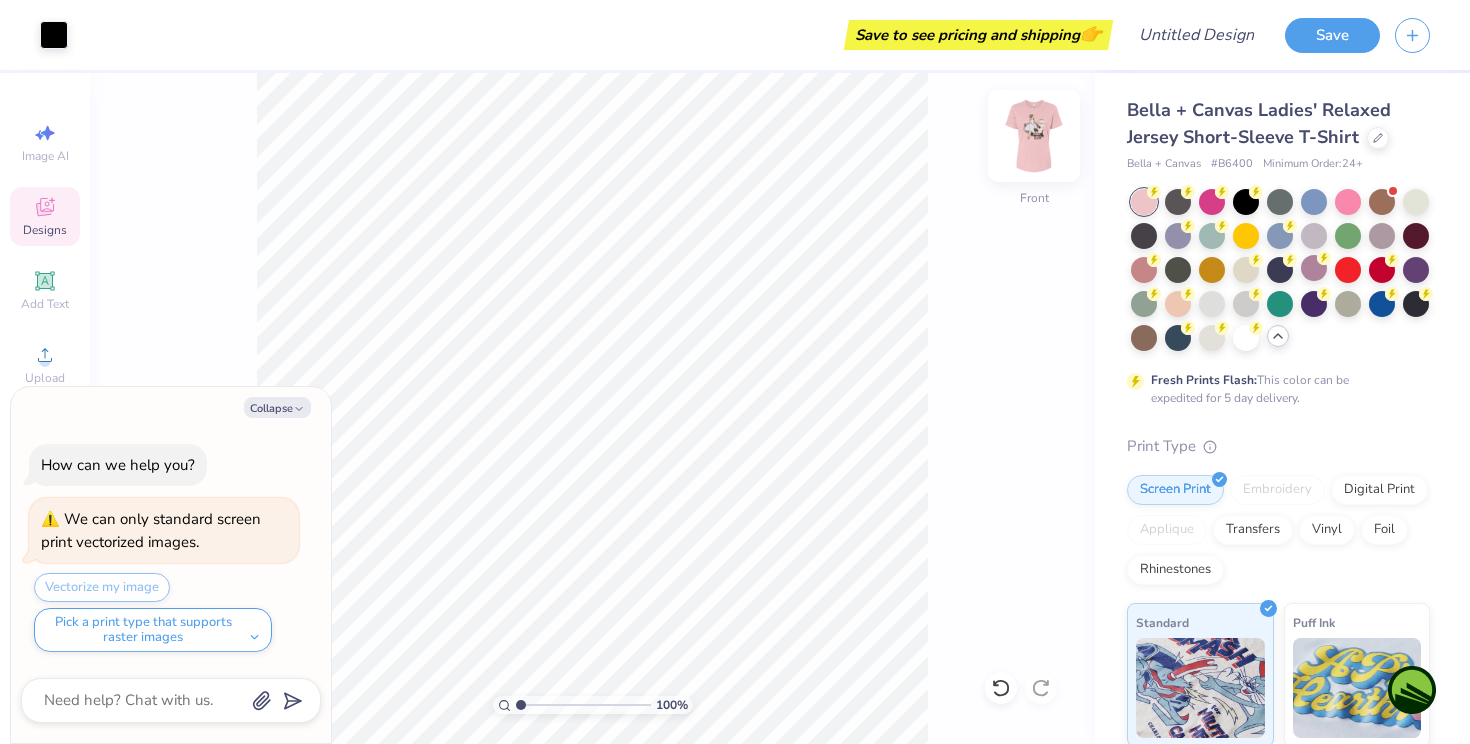 click at bounding box center [1034, 136] 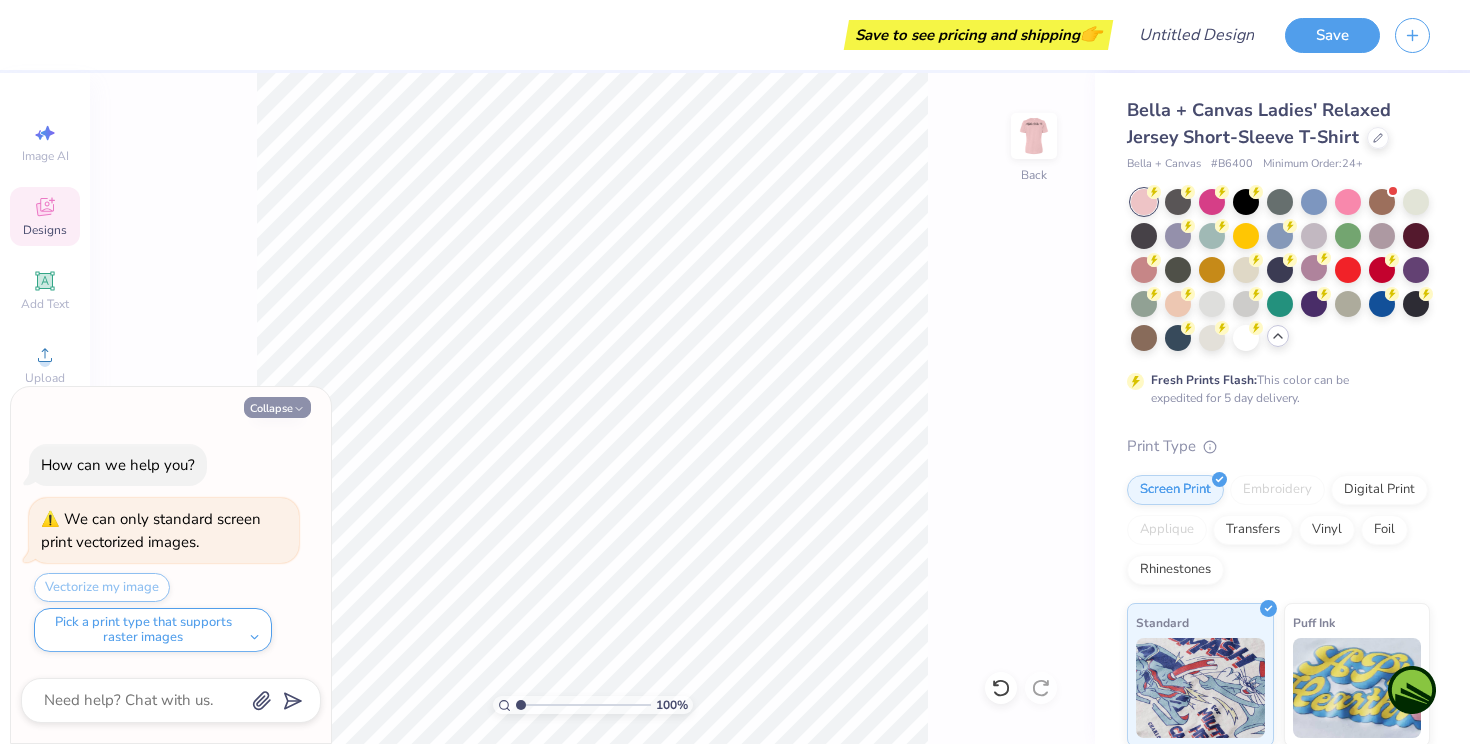 click on "Collapse" at bounding box center [277, 407] 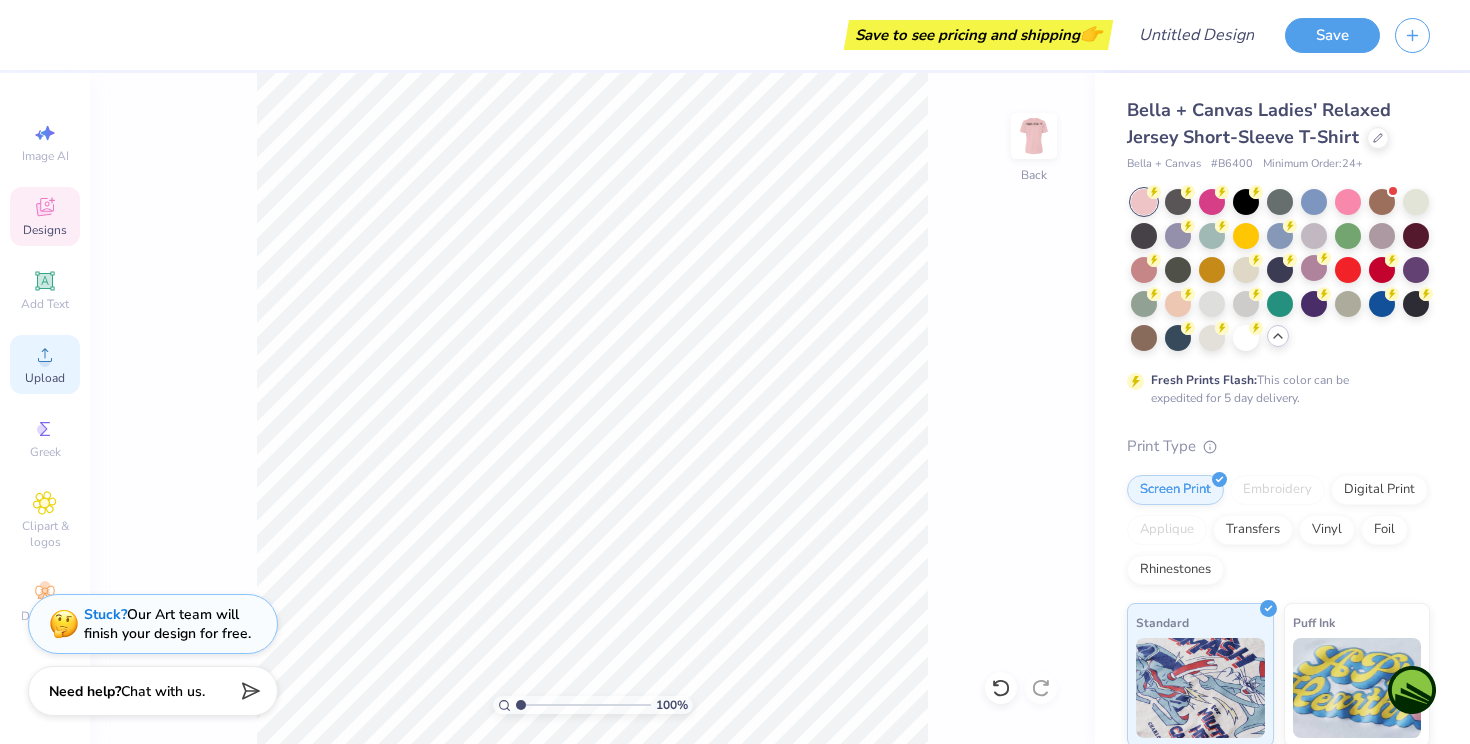 click 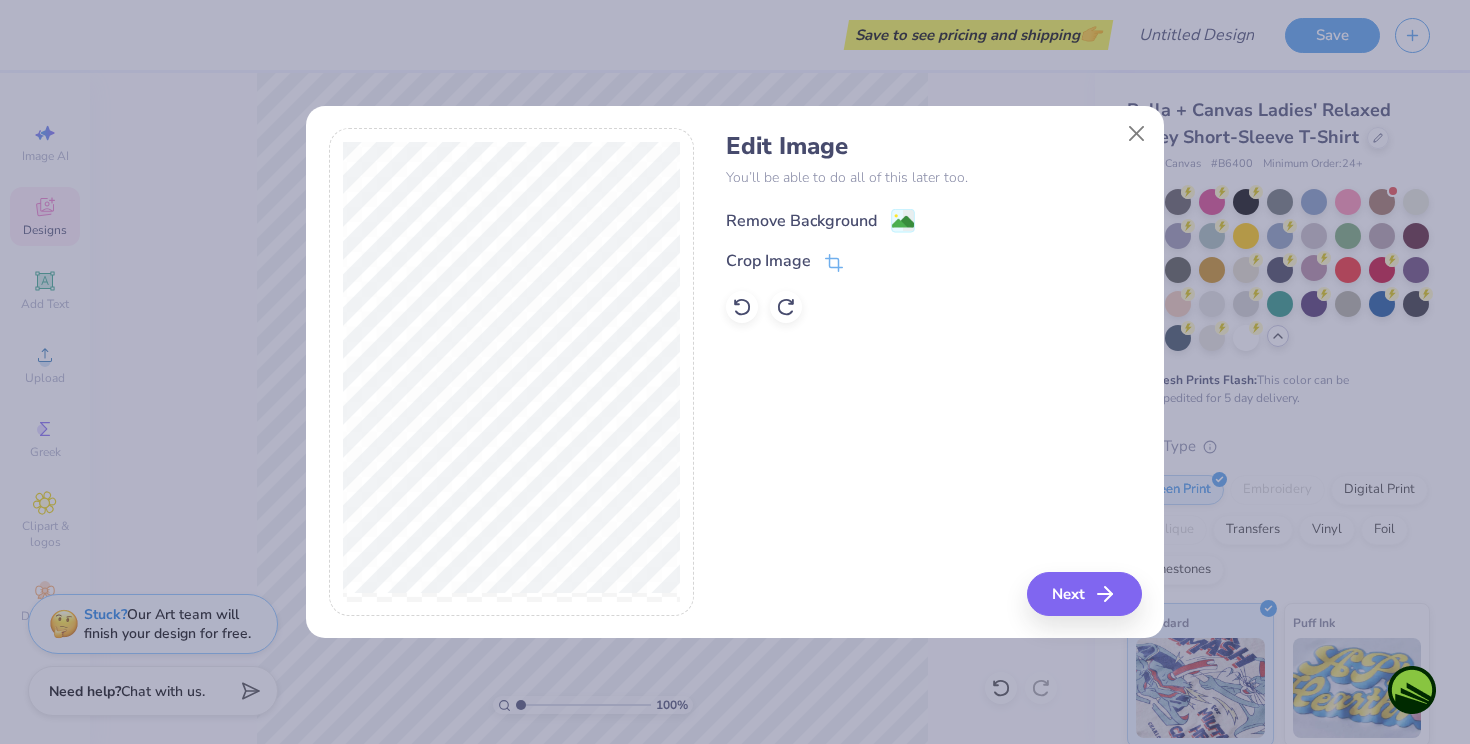 click on "Remove Background" at bounding box center (801, 221) 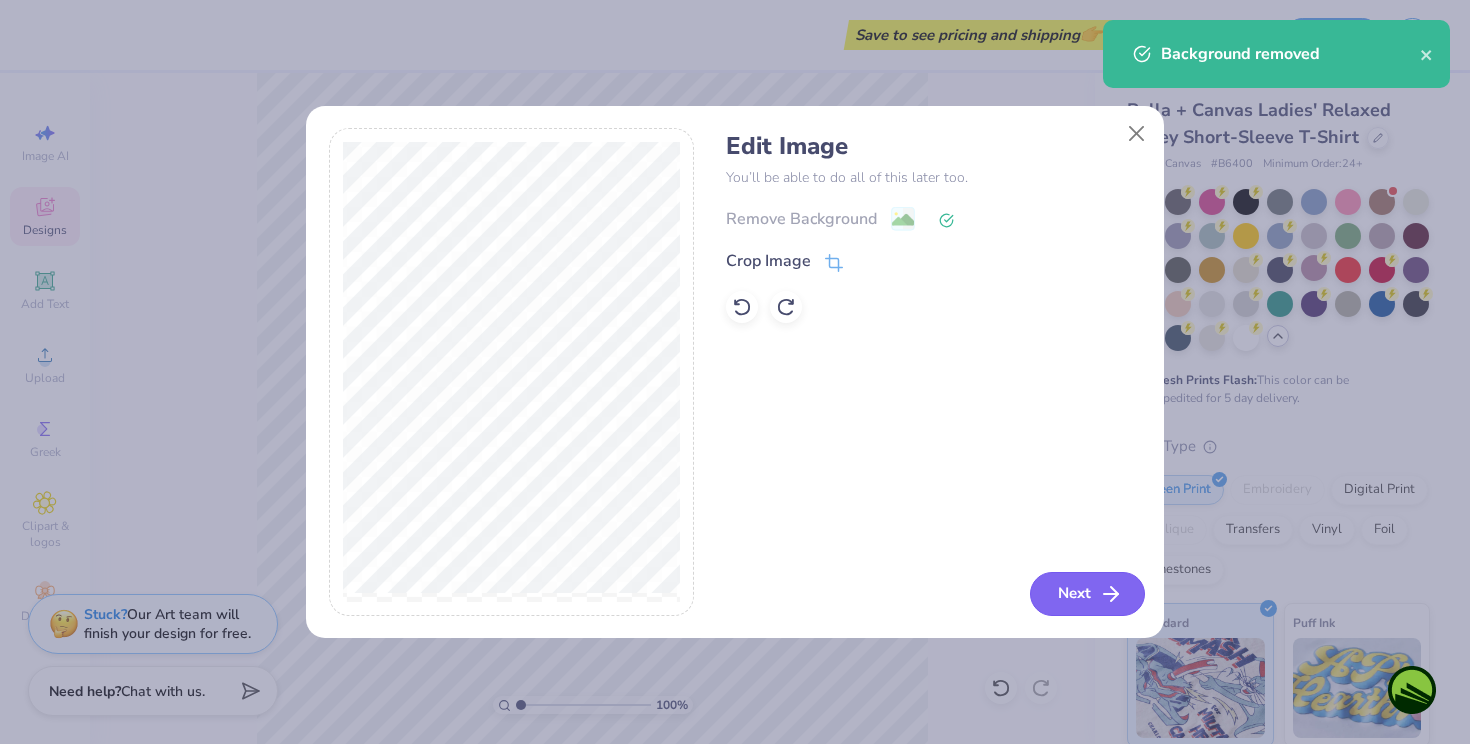 click on "Next" at bounding box center [1087, 594] 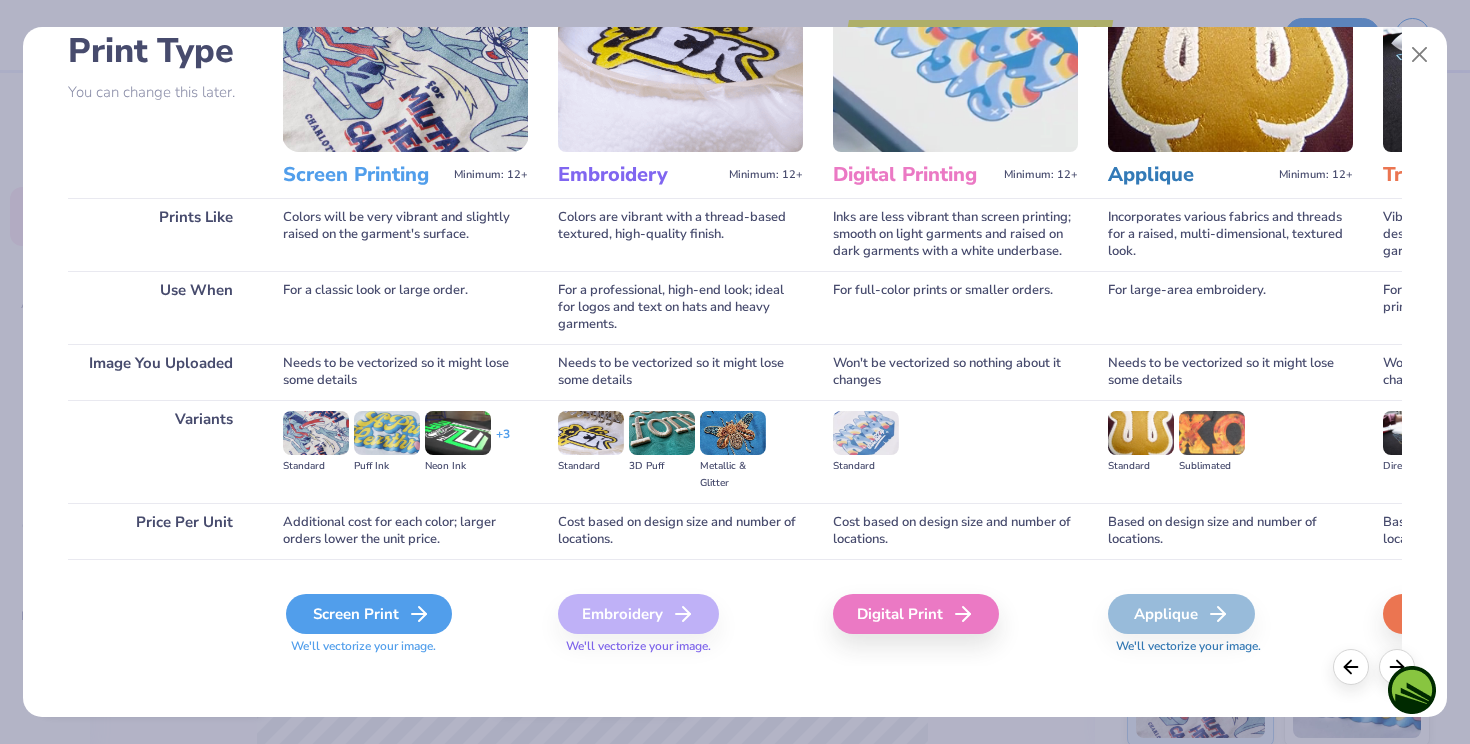scroll, scrollTop: 143, scrollLeft: 0, axis: vertical 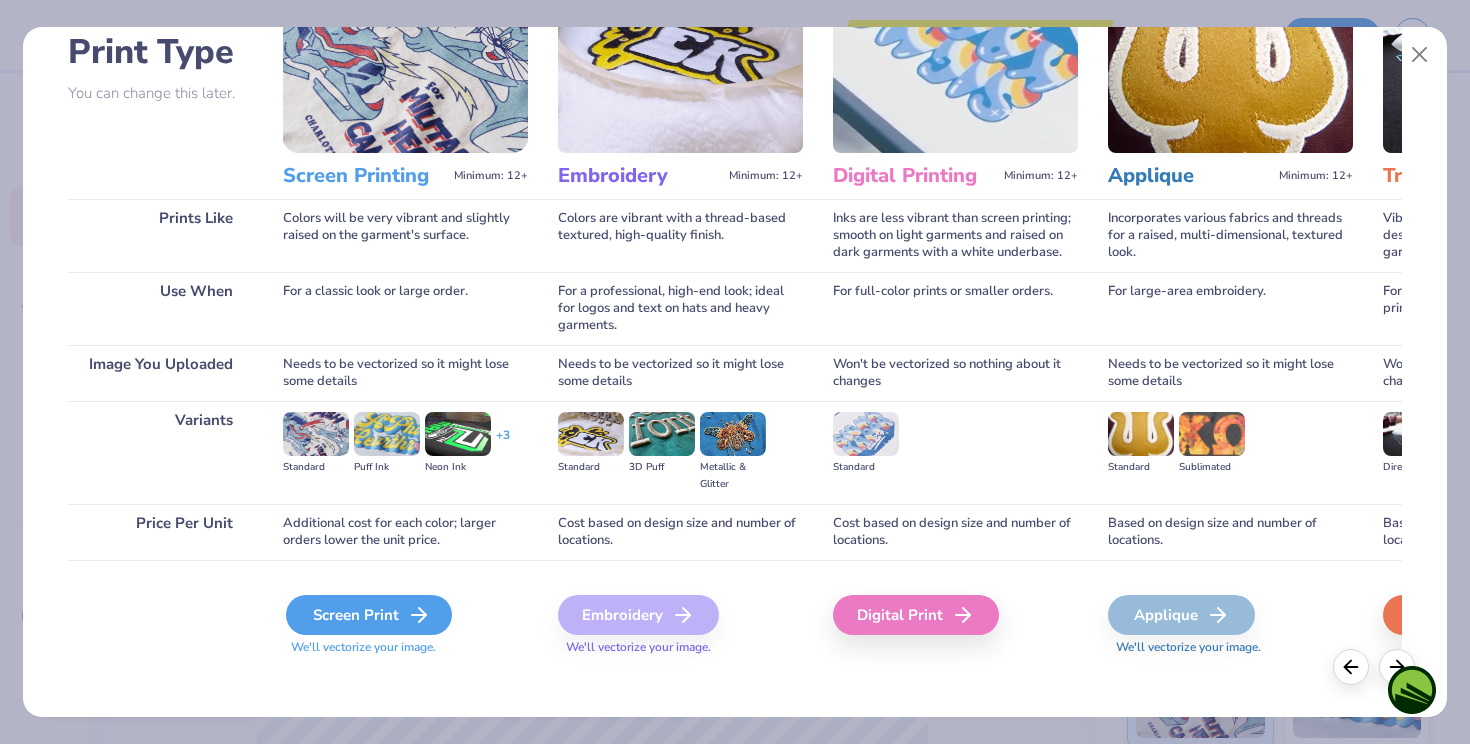 click on "Screen Print" at bounding box center [369, 615] 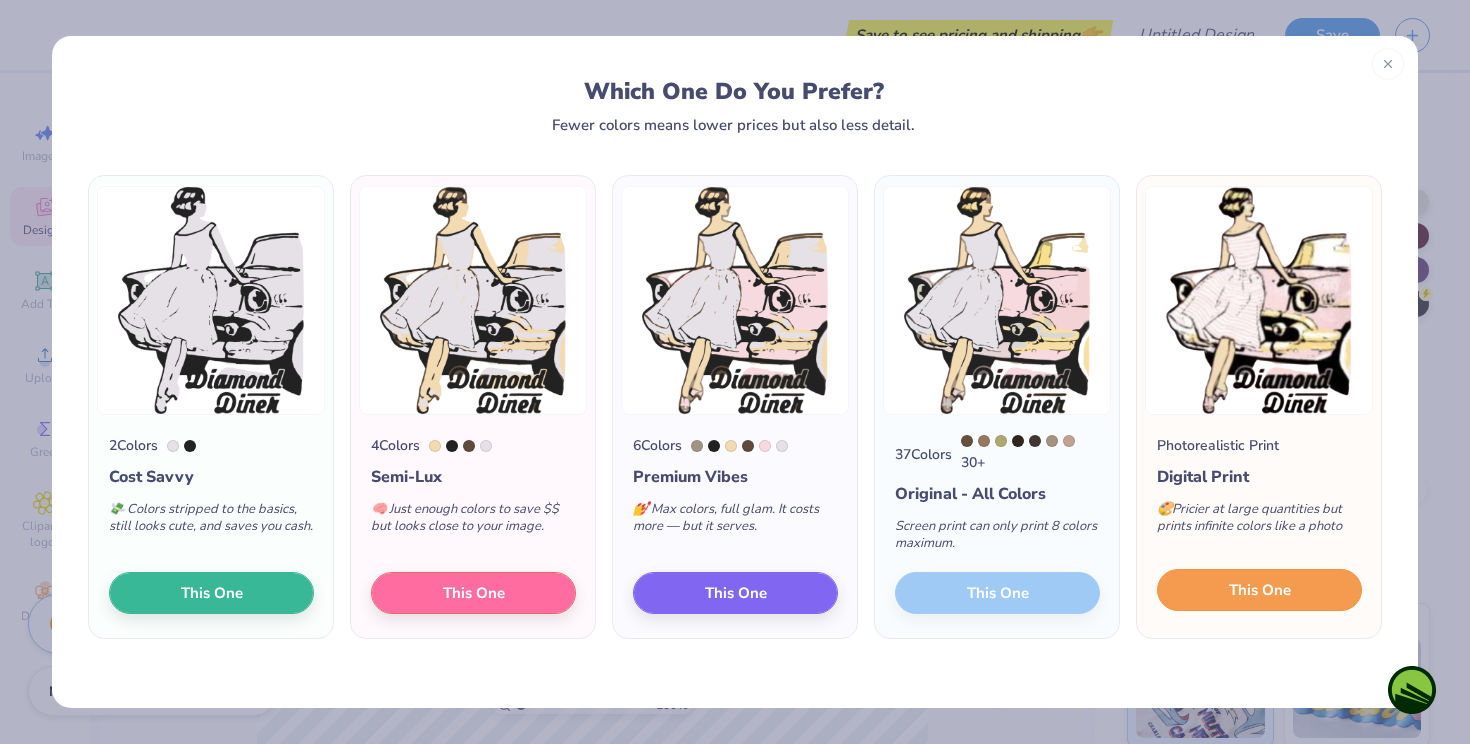 click on "This One" at bounding box center [1260, 590] 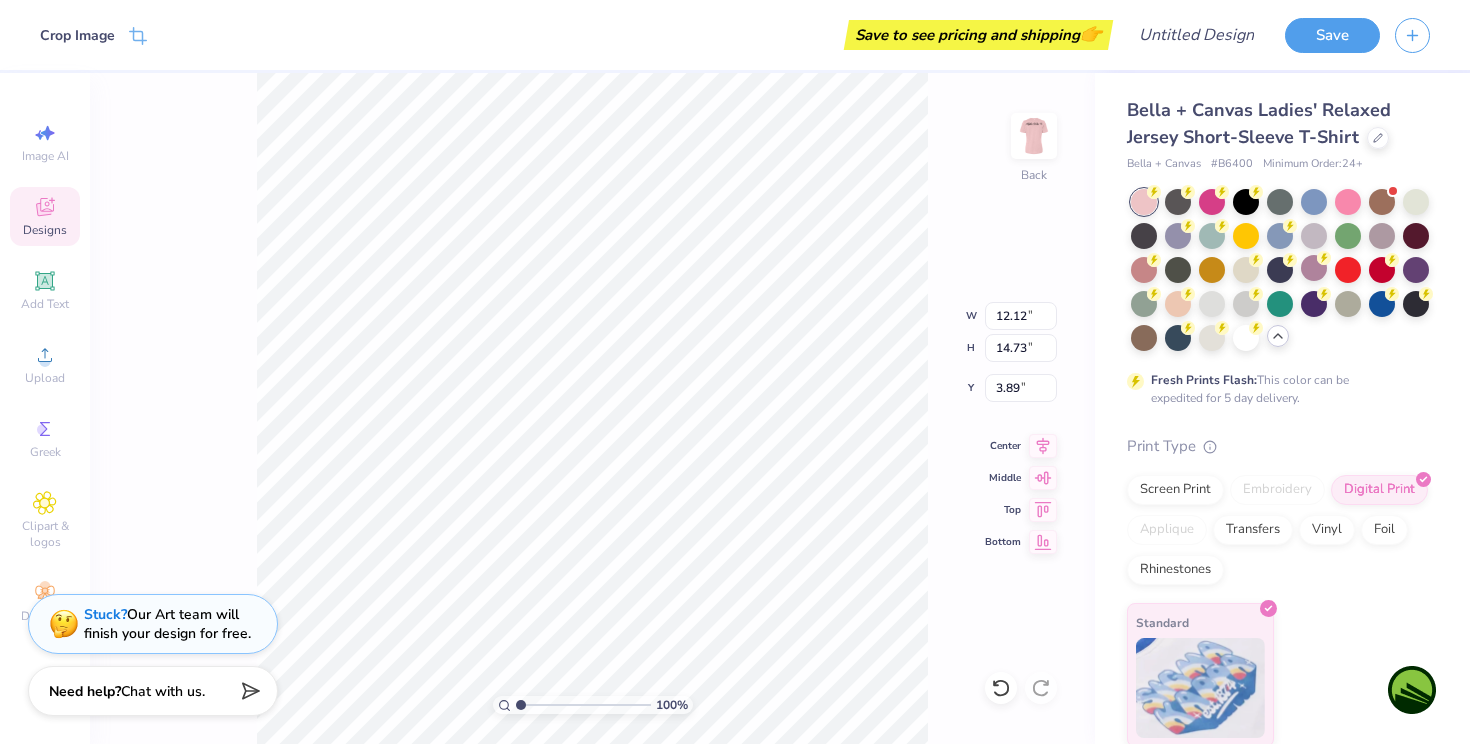 type on "7.81" 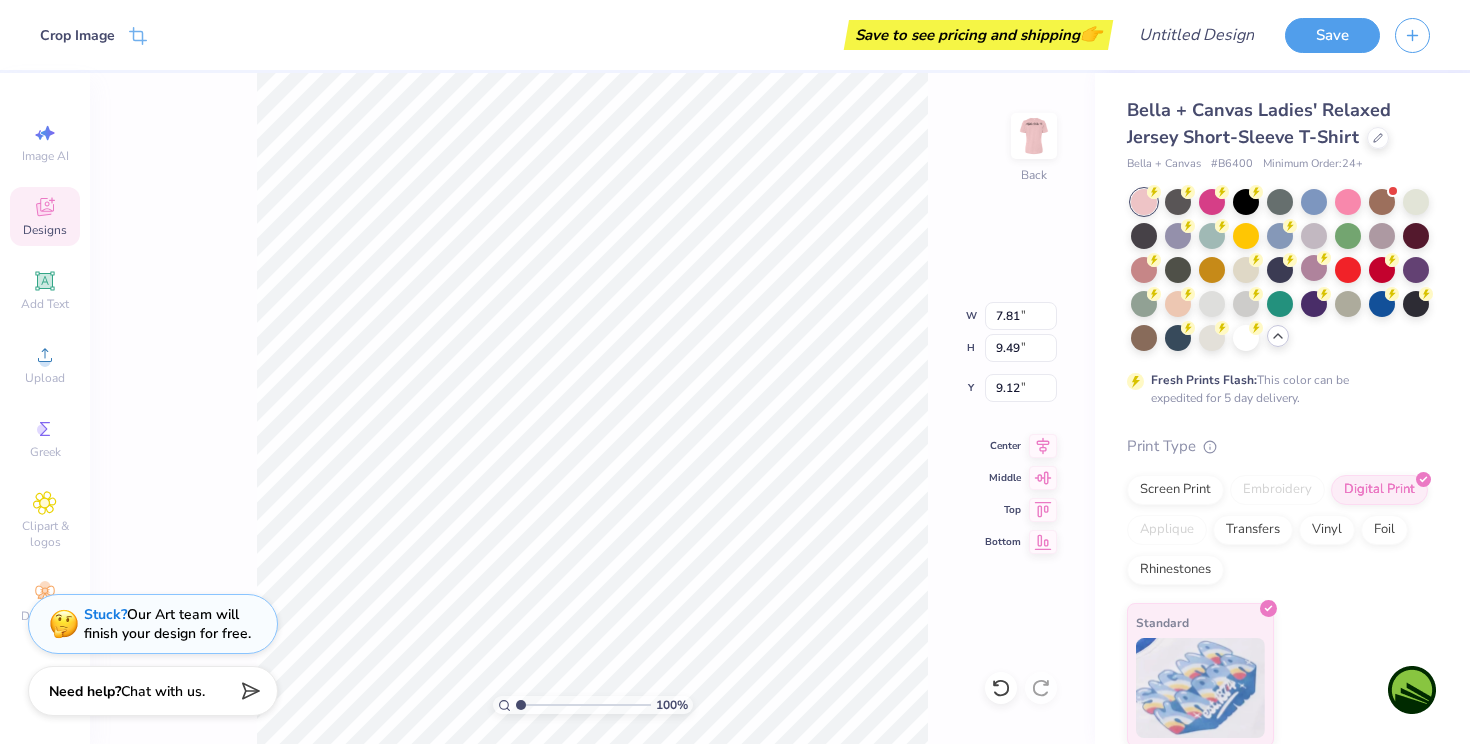 type on "1.76" 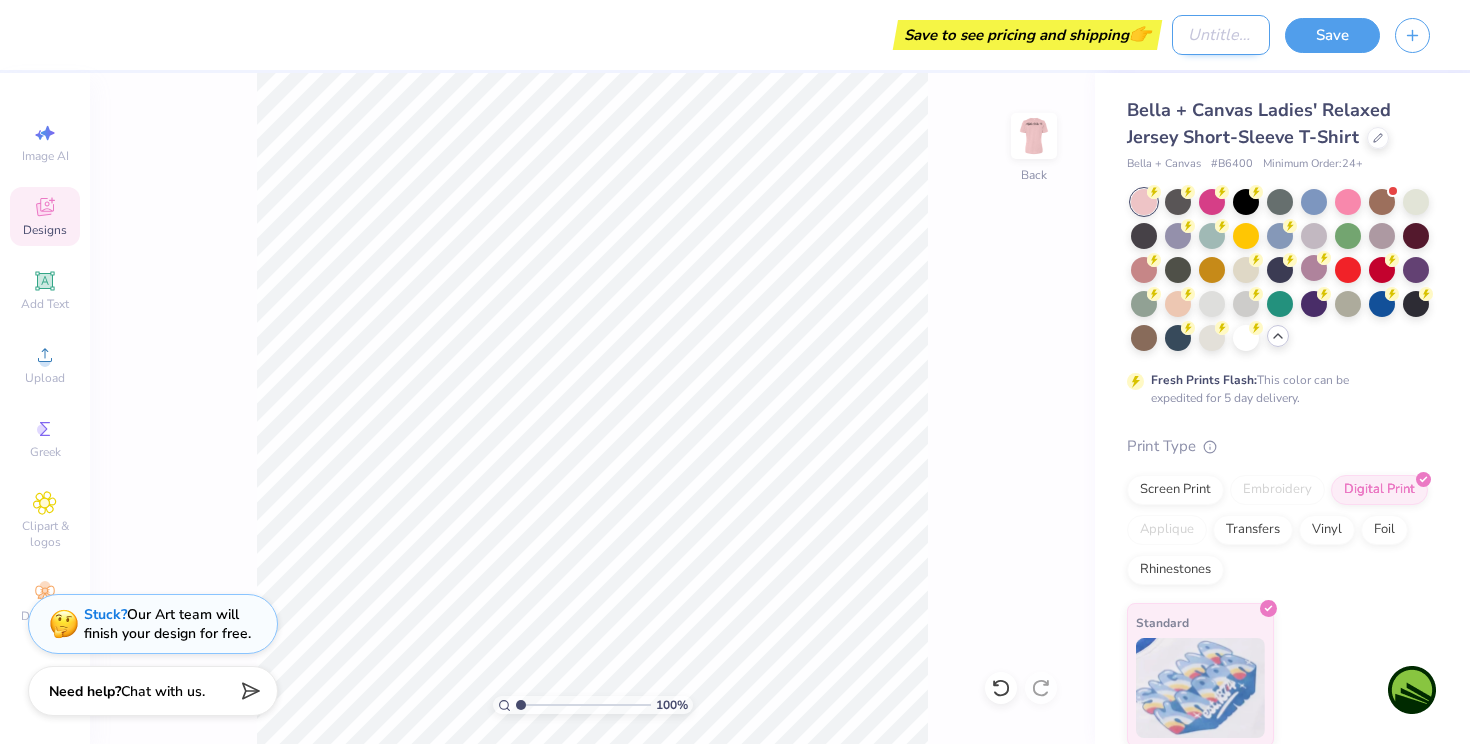 click on "Design Title" at bounding box center (1221, 35) 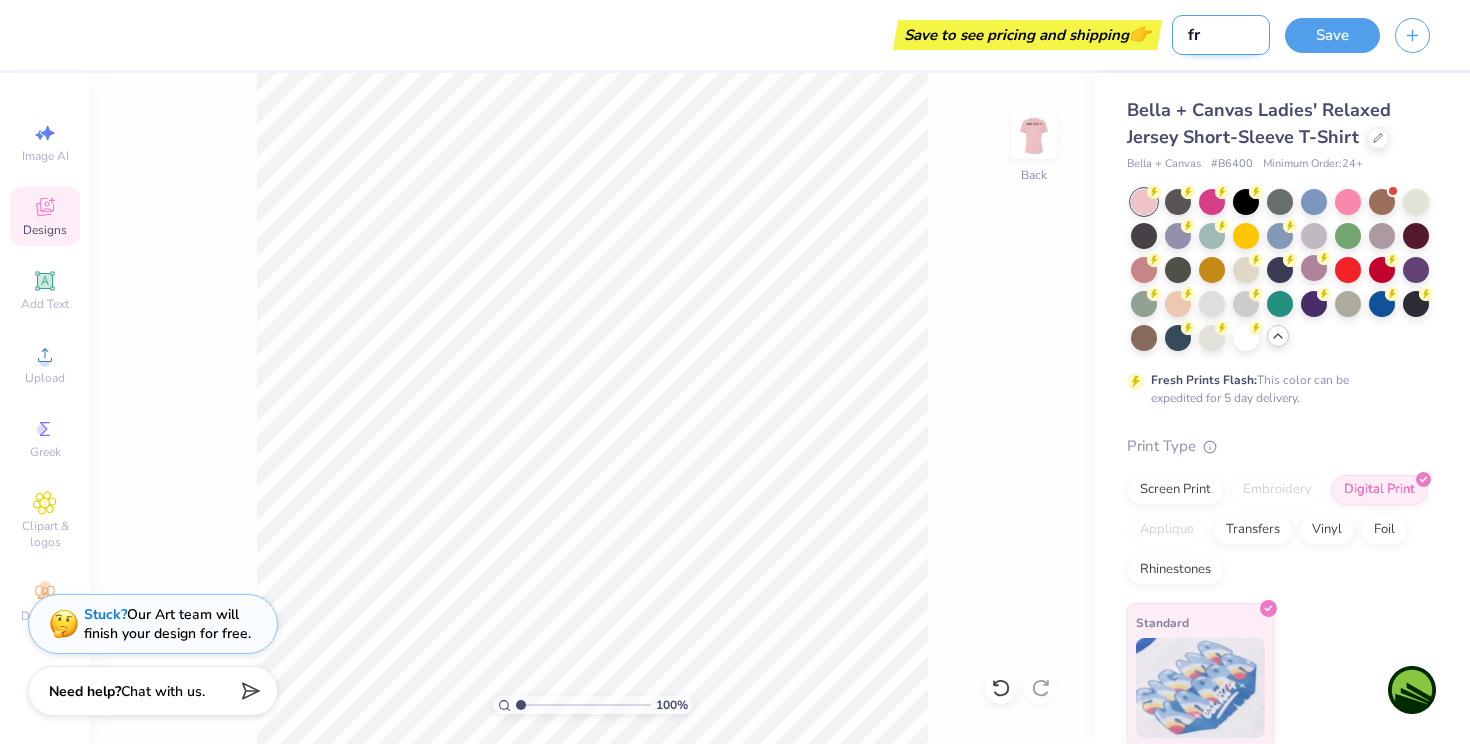 type on "f" 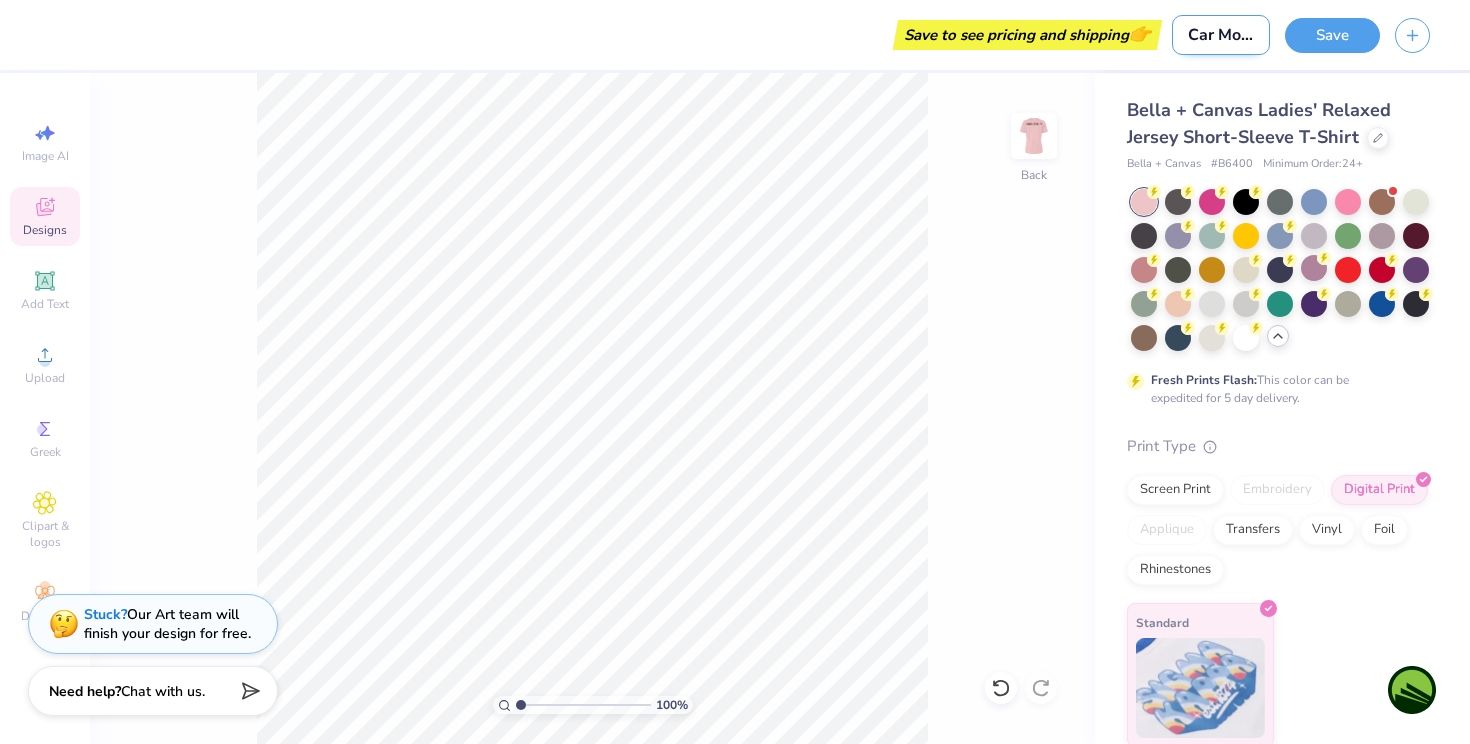 scroll, scrollTop: 0, scrollLeft: 3, axis: horizontal 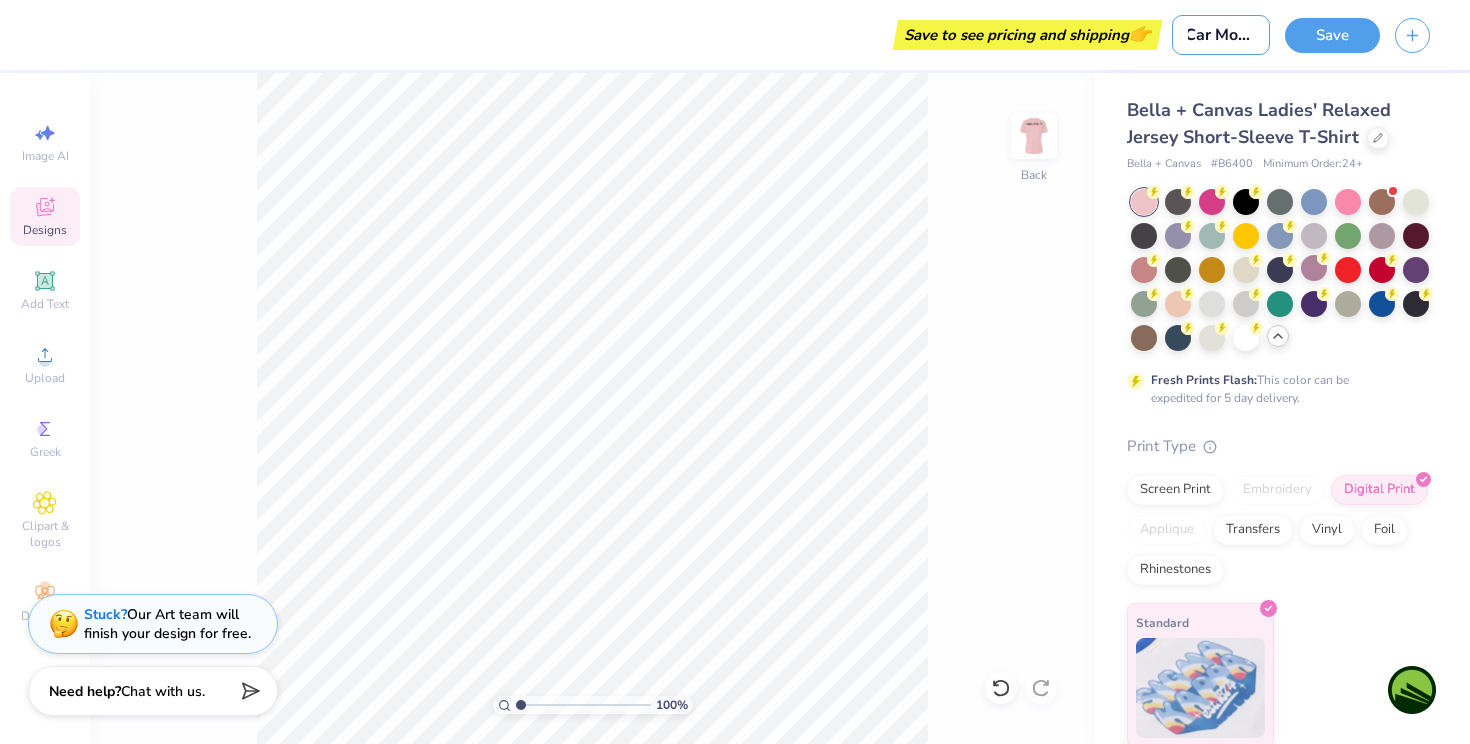 type on "Car Mock" 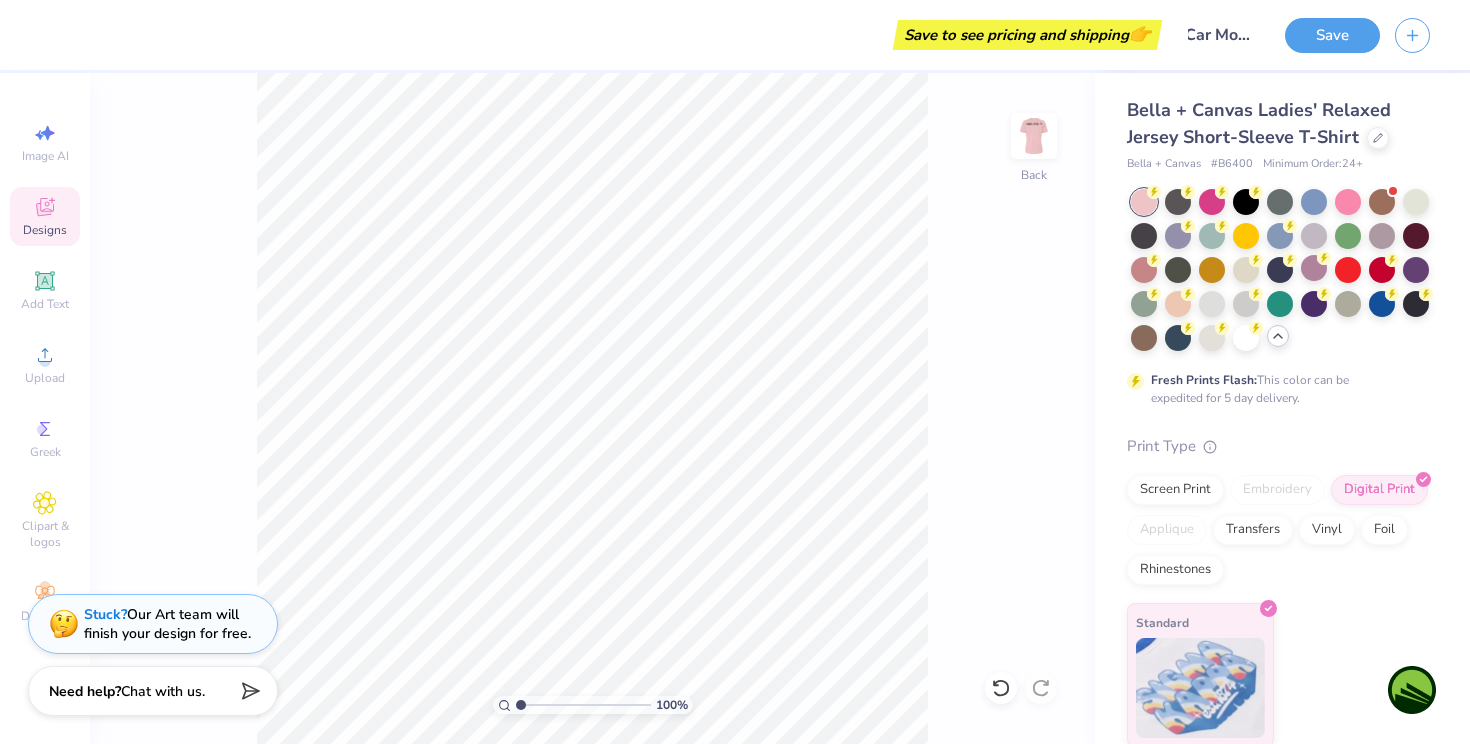 click on "100  % Back" at bounding box center [592, 408] 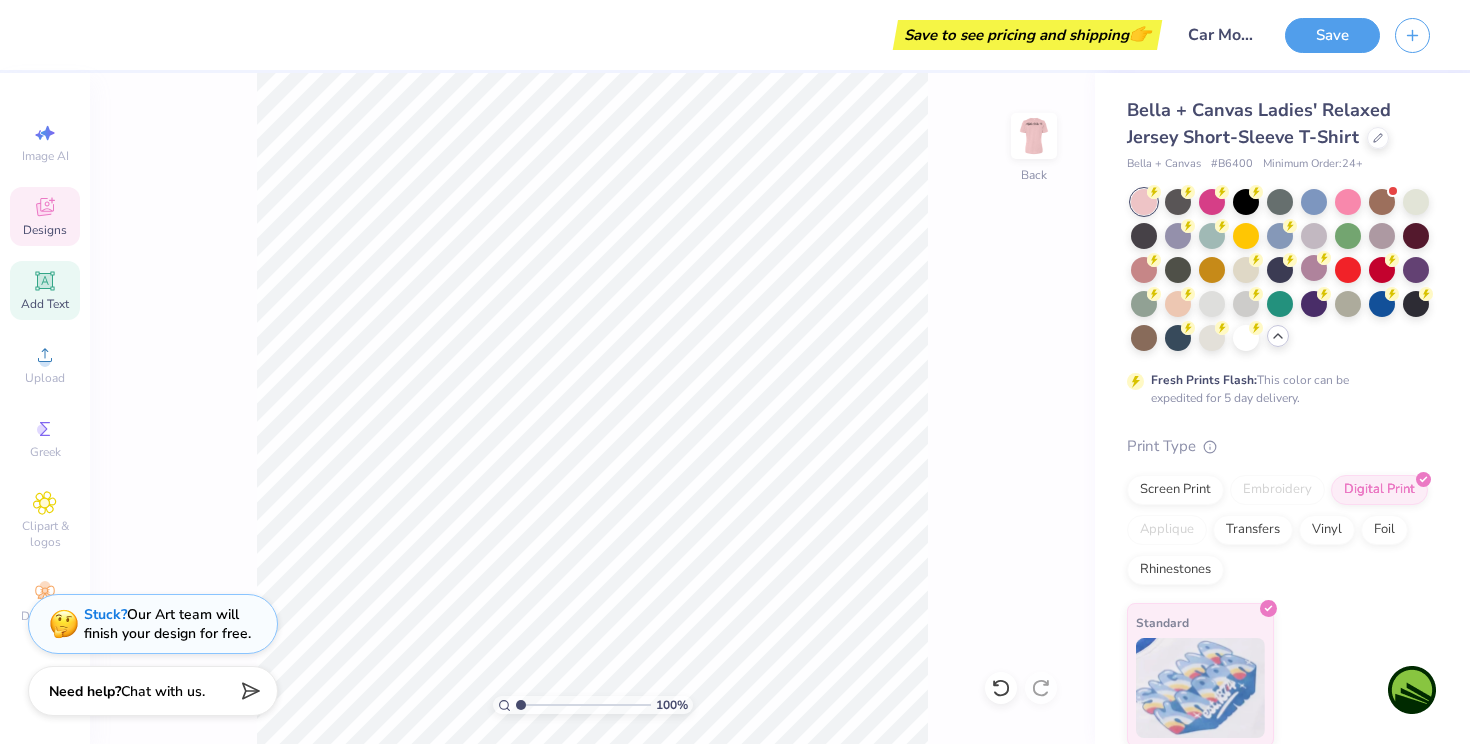 click 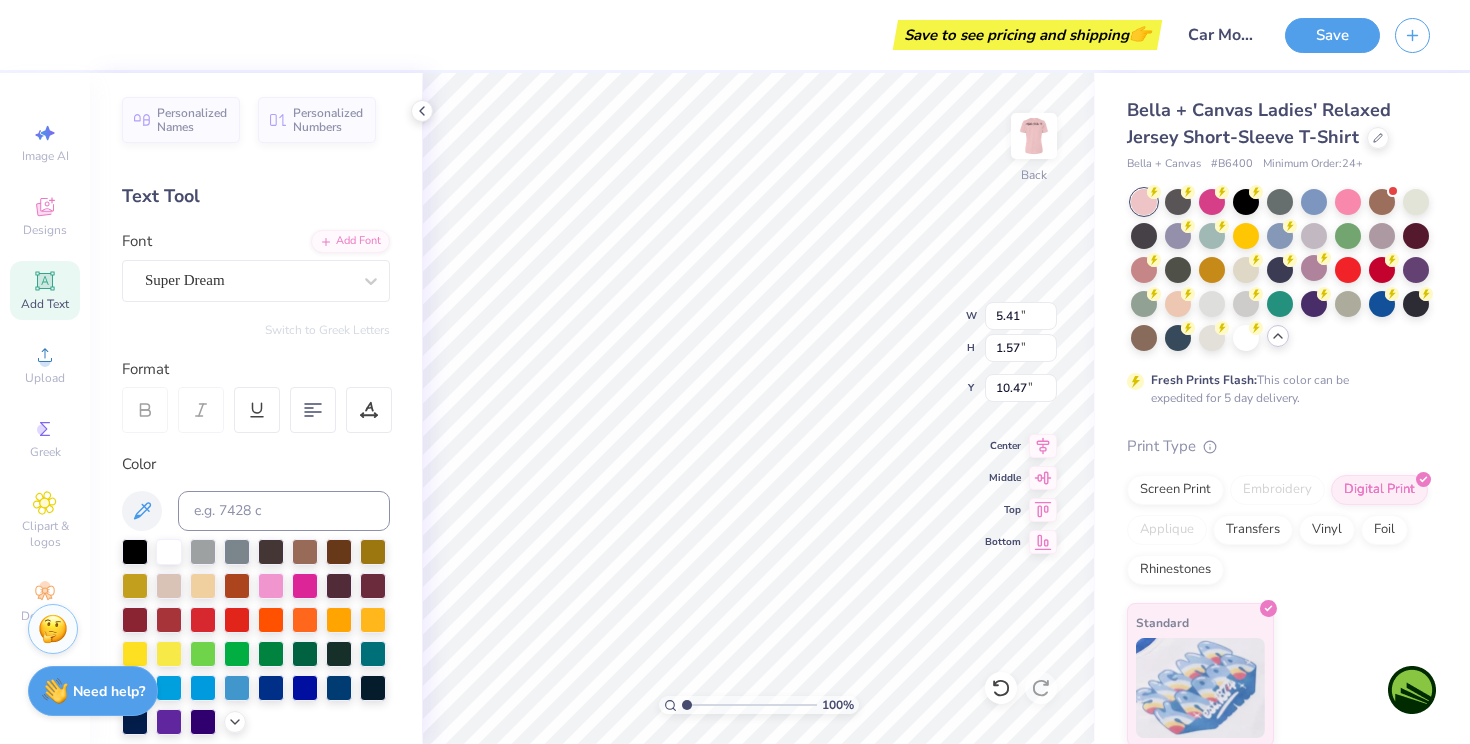 type on "T" 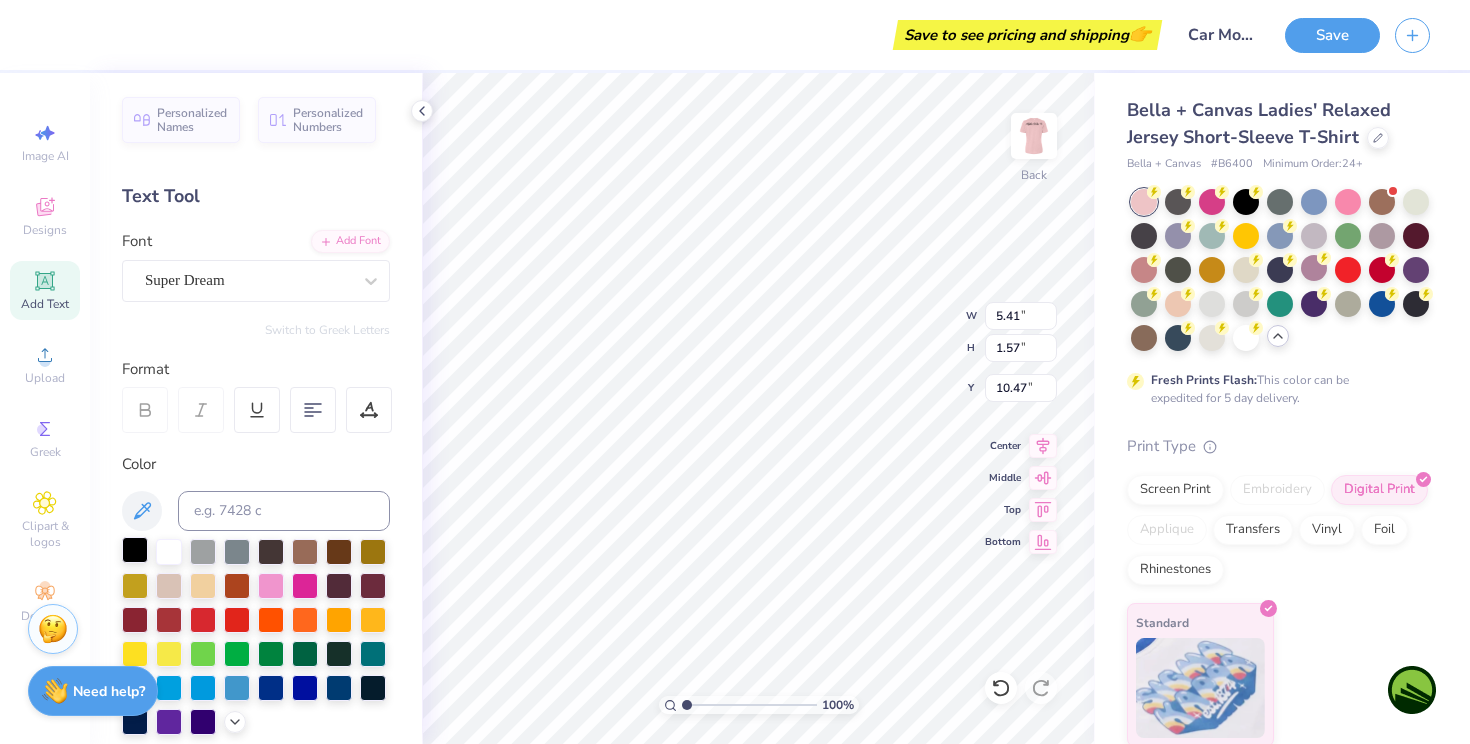 type on "2025" 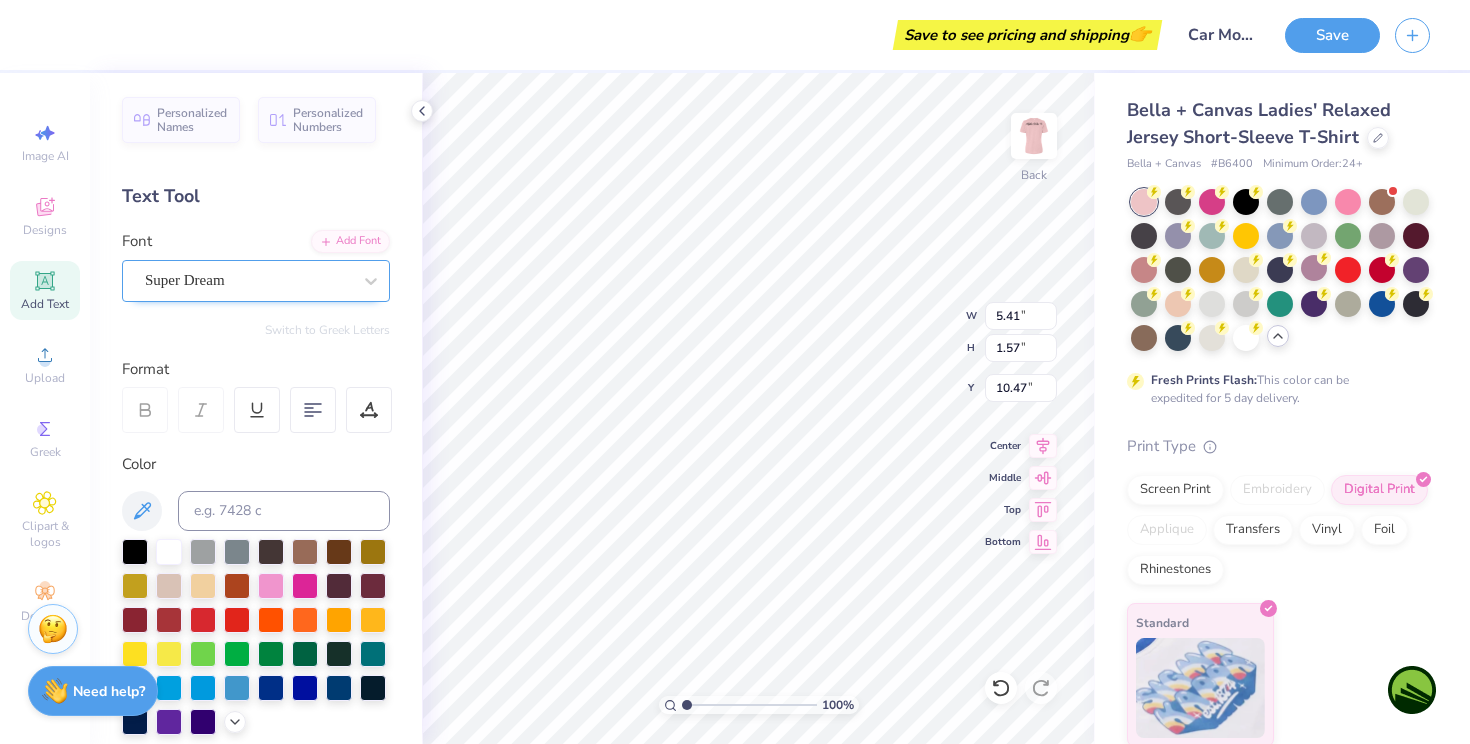 click on "Super Dream" at bounding box center [248, 280] 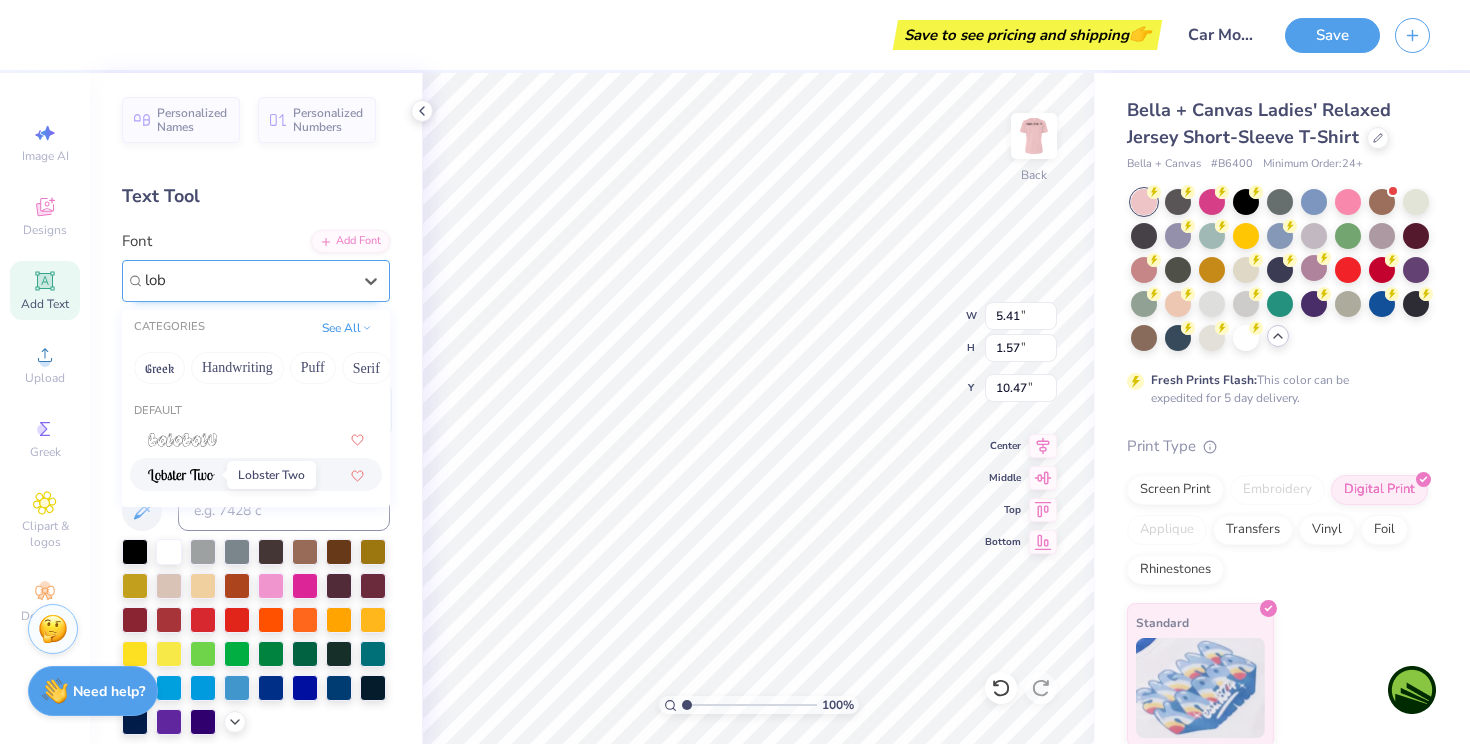 click at bounding box center [181, 476] 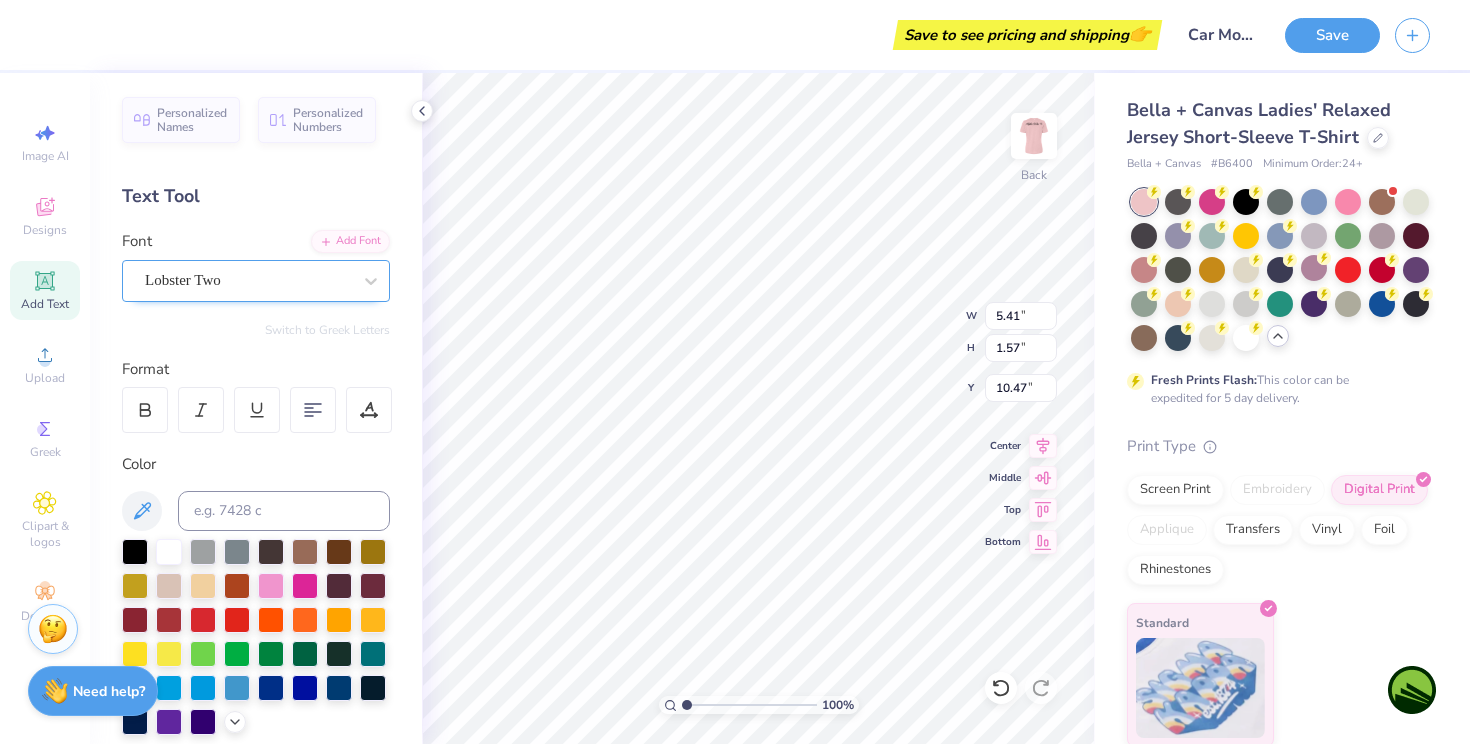 type on "7.81" 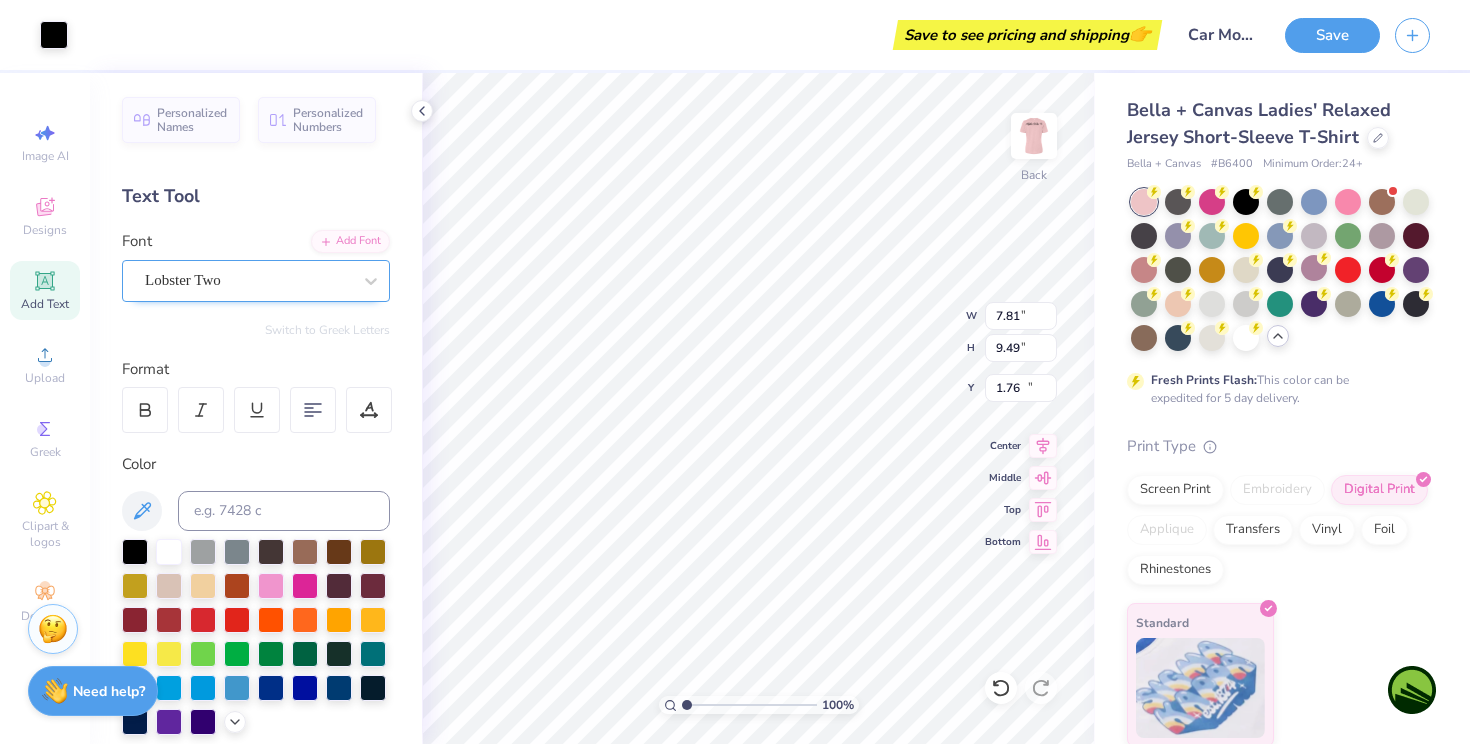 type on "4.54" 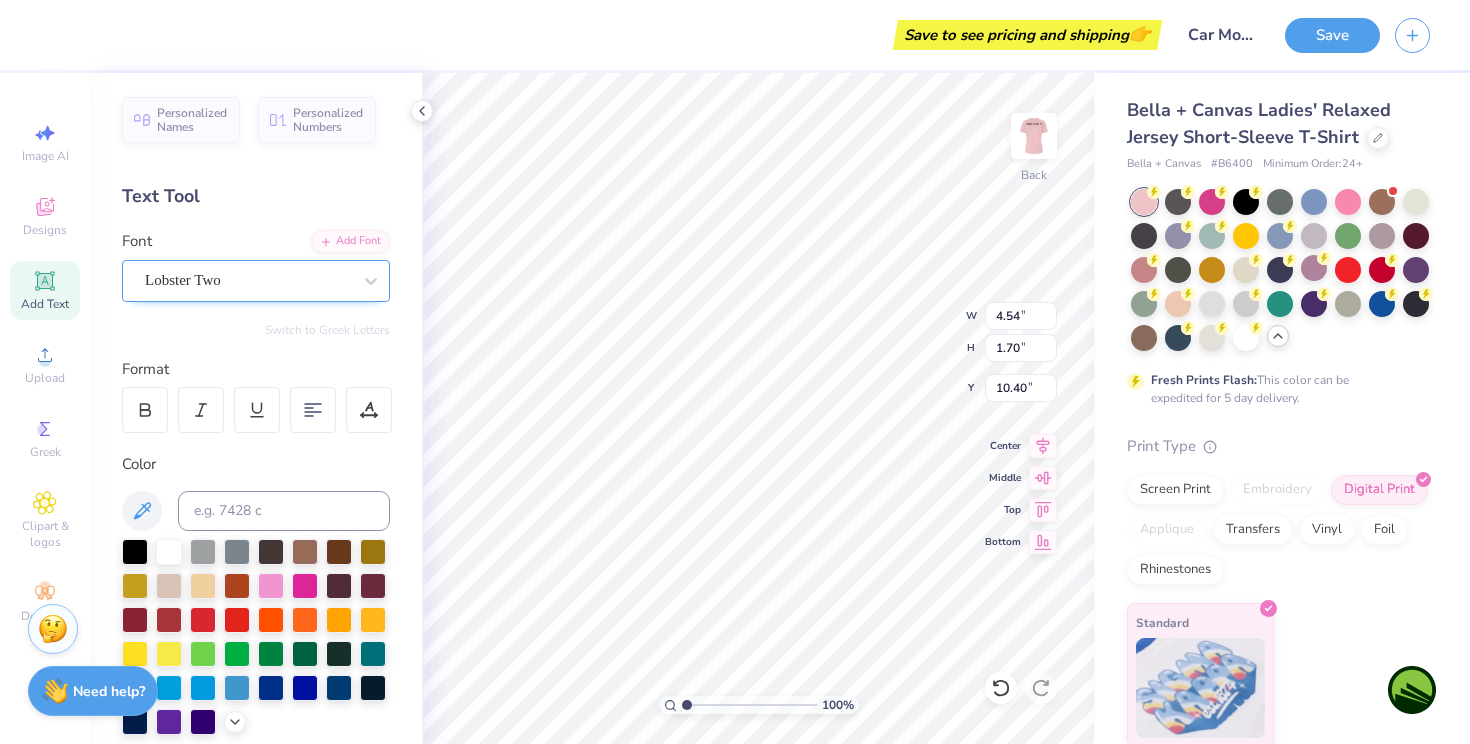 type on "2.34" 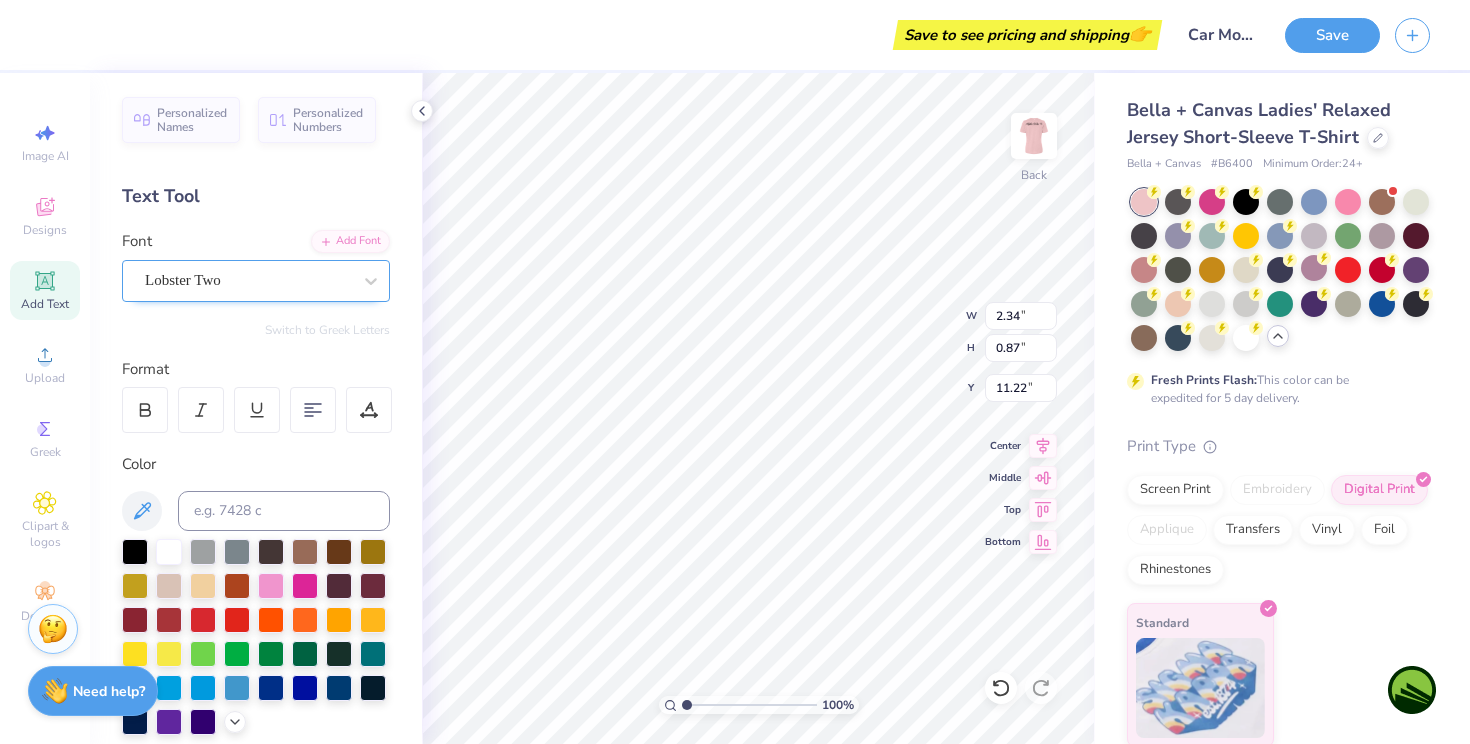 type on "1.80" 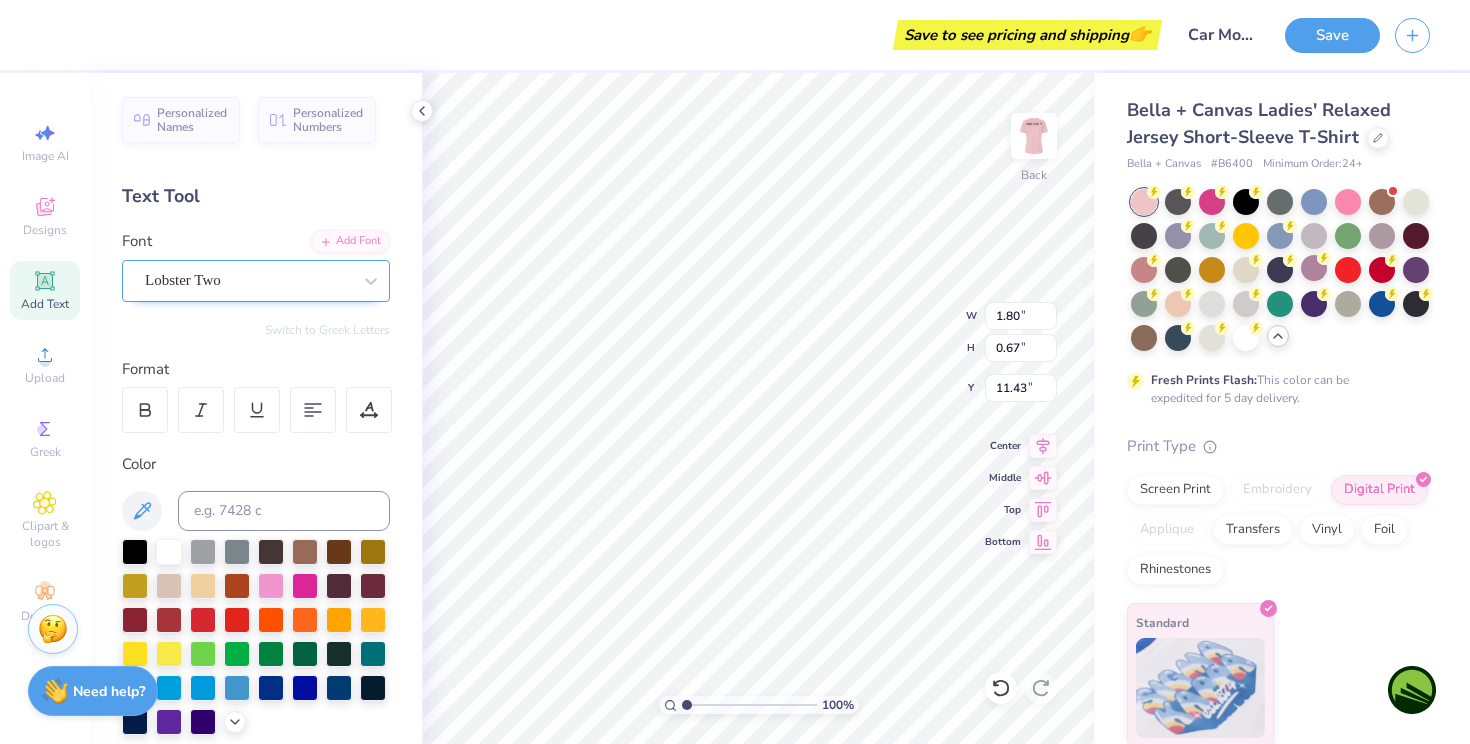 type on "10.58" 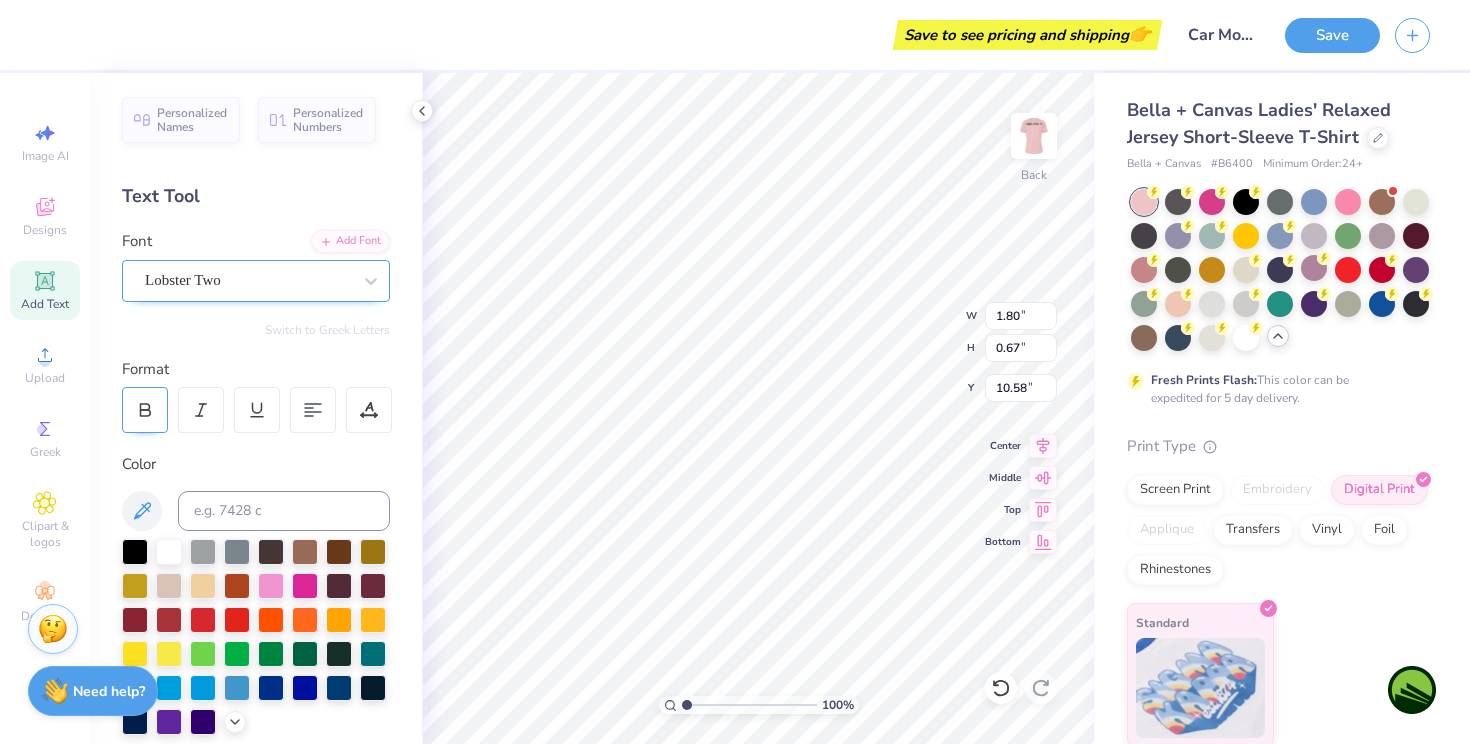 click at bounding box center (145, 410) 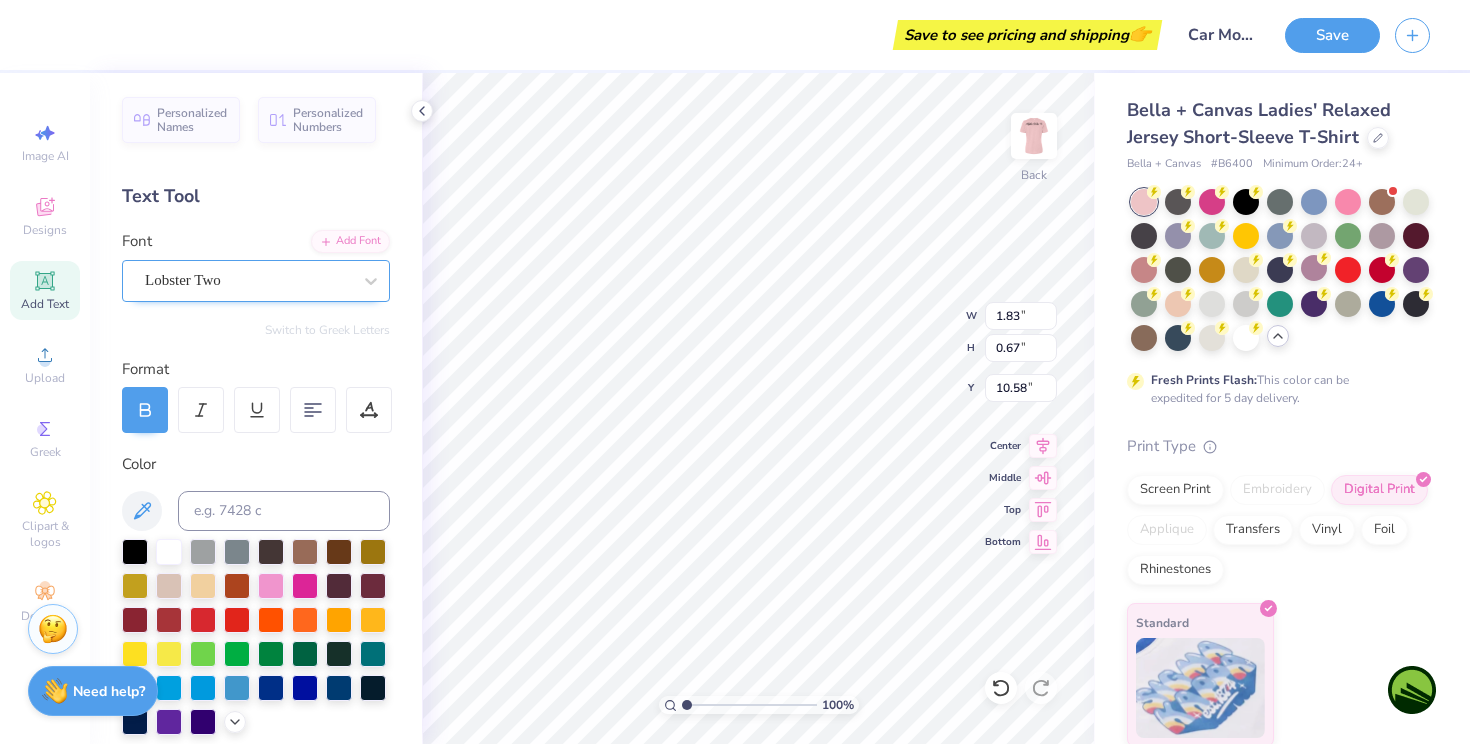 type on "11.25" 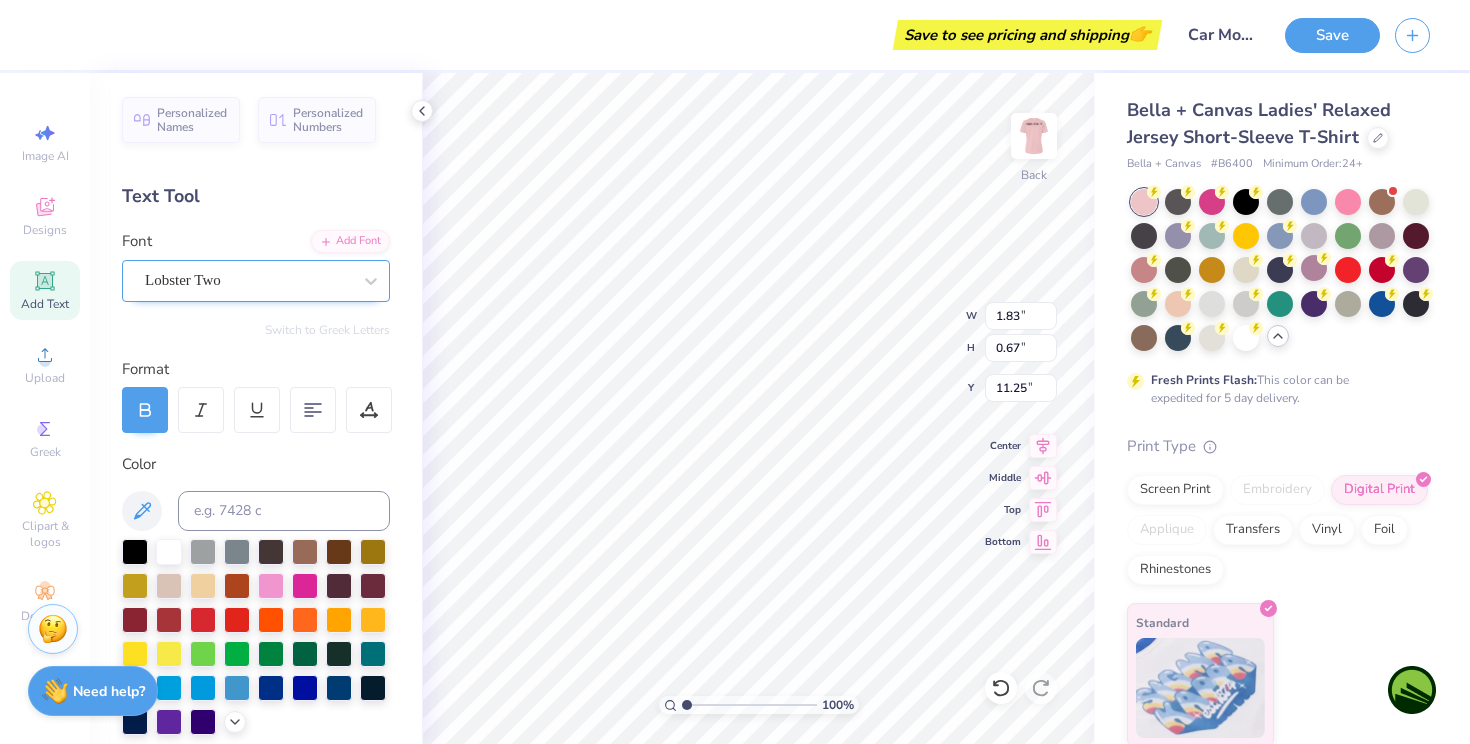 type on "25" 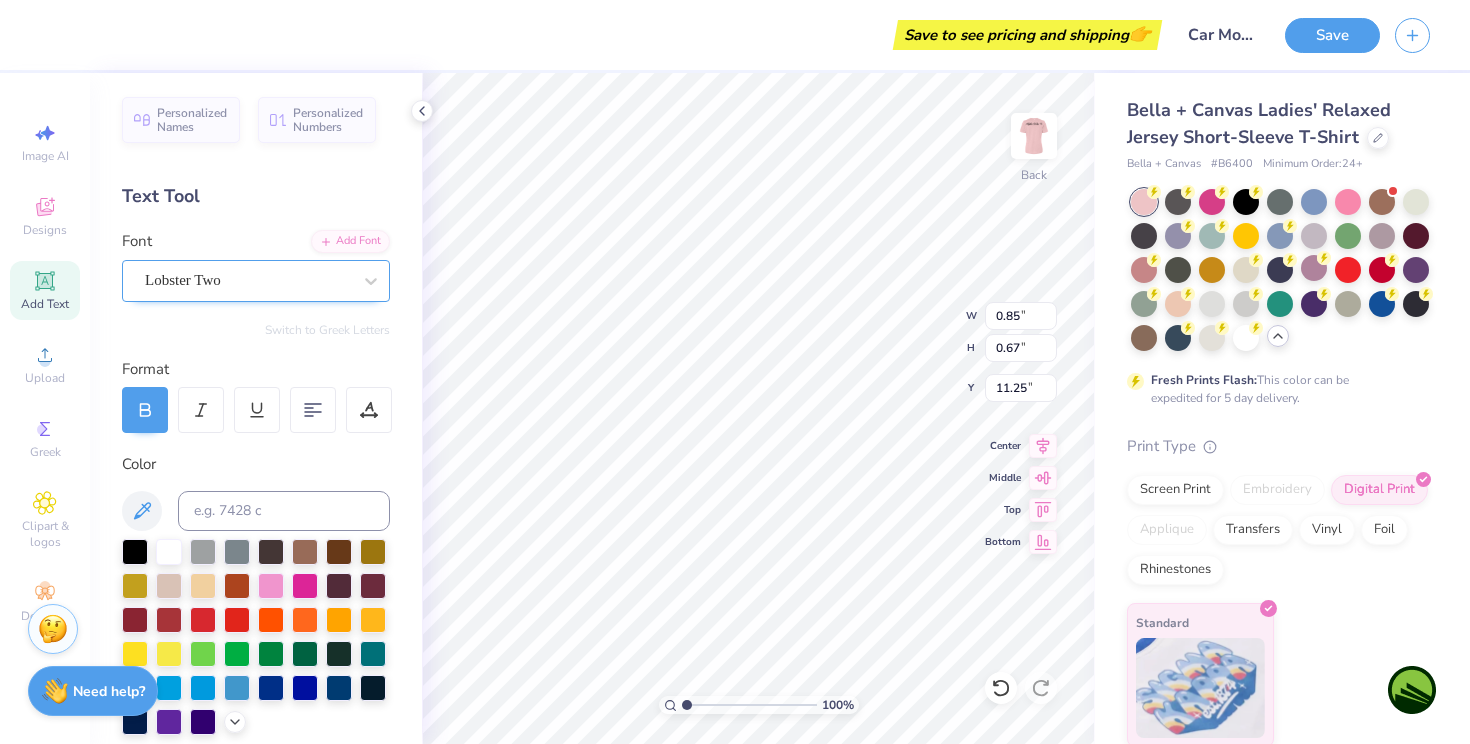 type on "2" 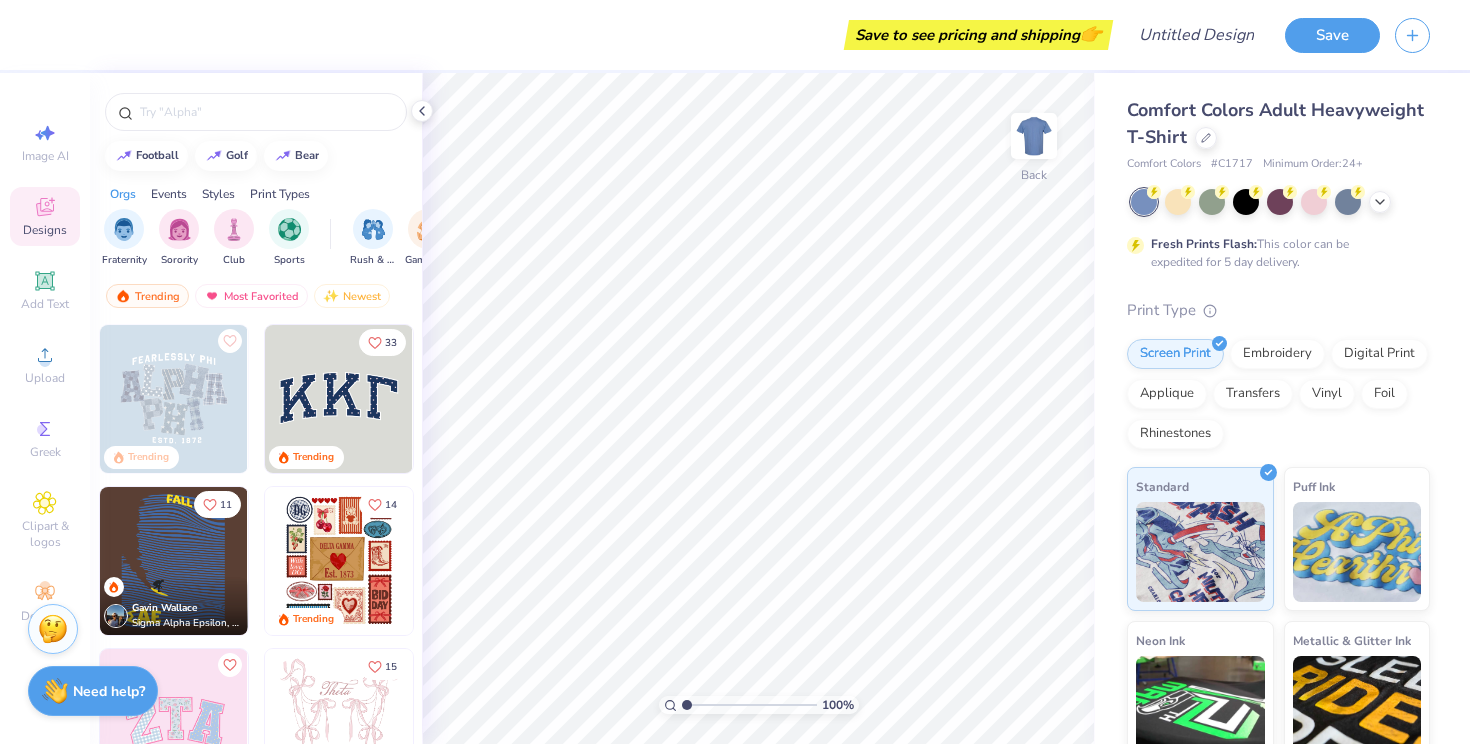 scroll, scrollTop: 0, scrollLeft: 0, axis: both 